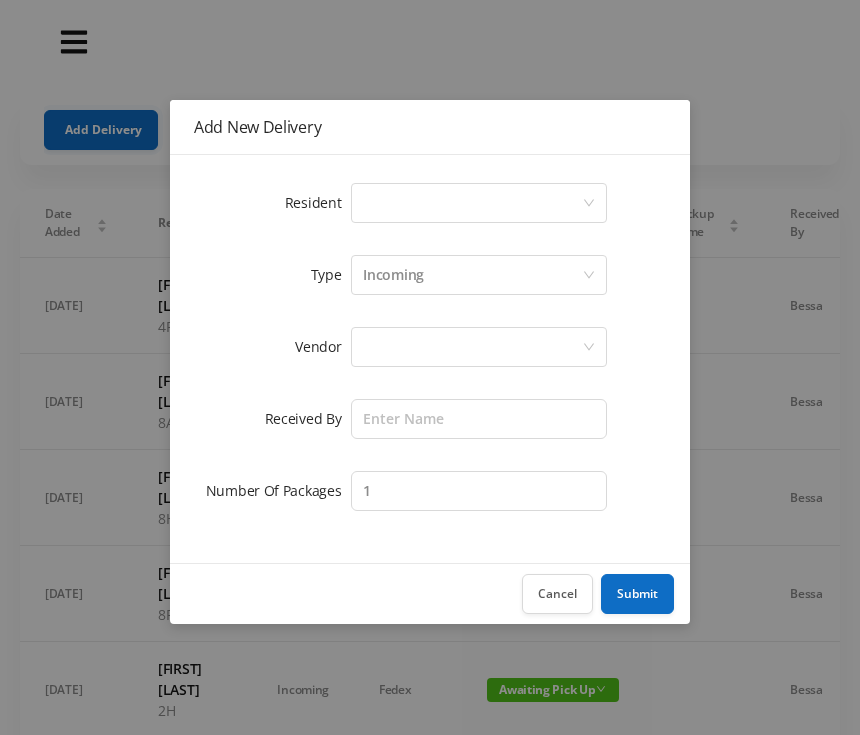 scroll, scrollTop: 0, scrollLeft: 0, axis: both 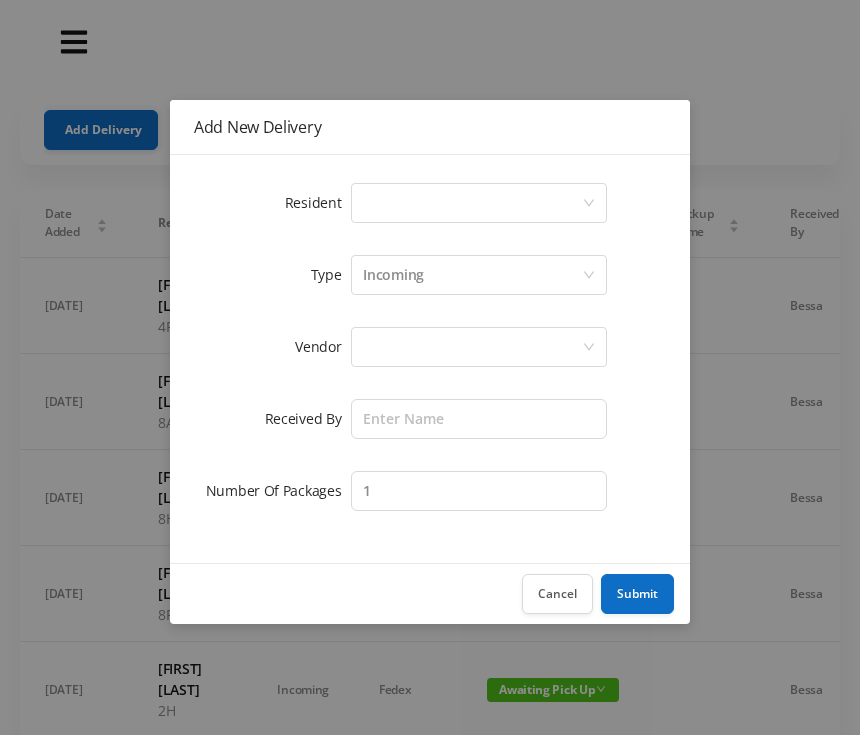 click on "Add New Delivery Resident Select a person  Type Incoming Vendor Received By Number Of Packages 1 Cancel Submit" at bounding box center [430, 367] 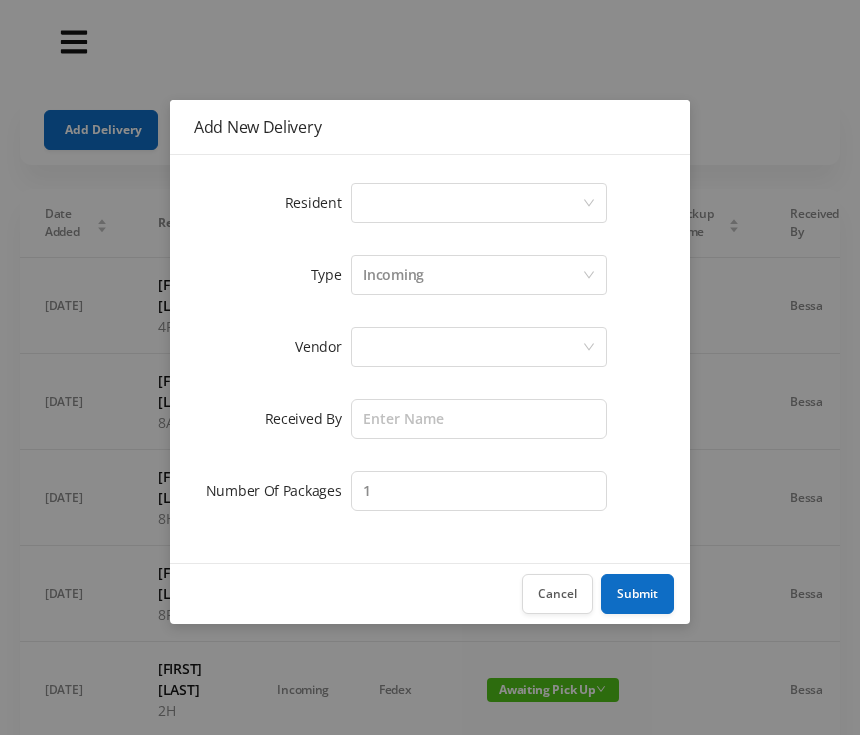 click on "Select a person" at bounding box center (472, 203) 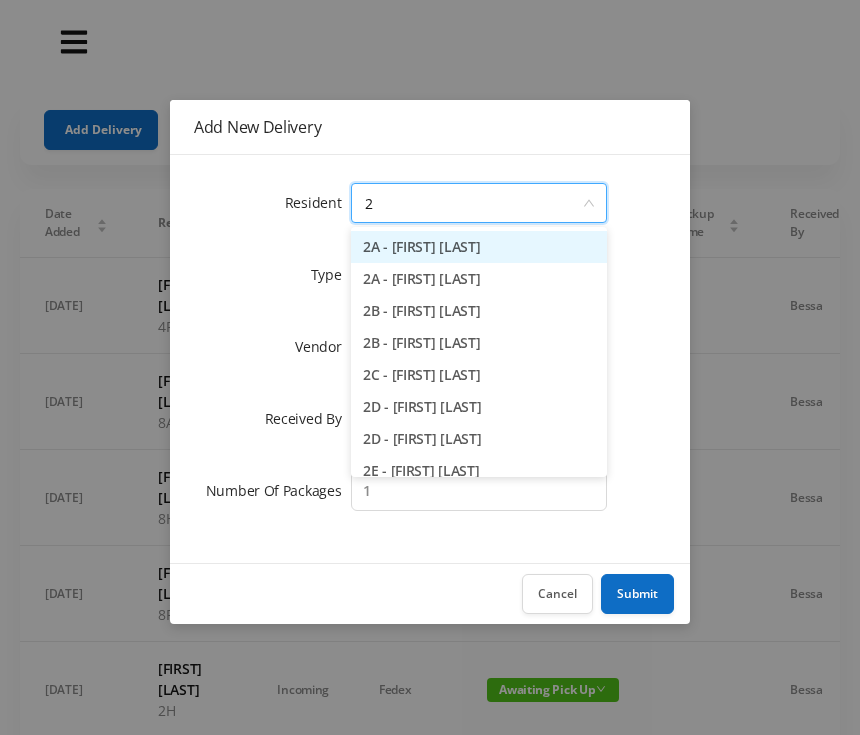 type on "2c" 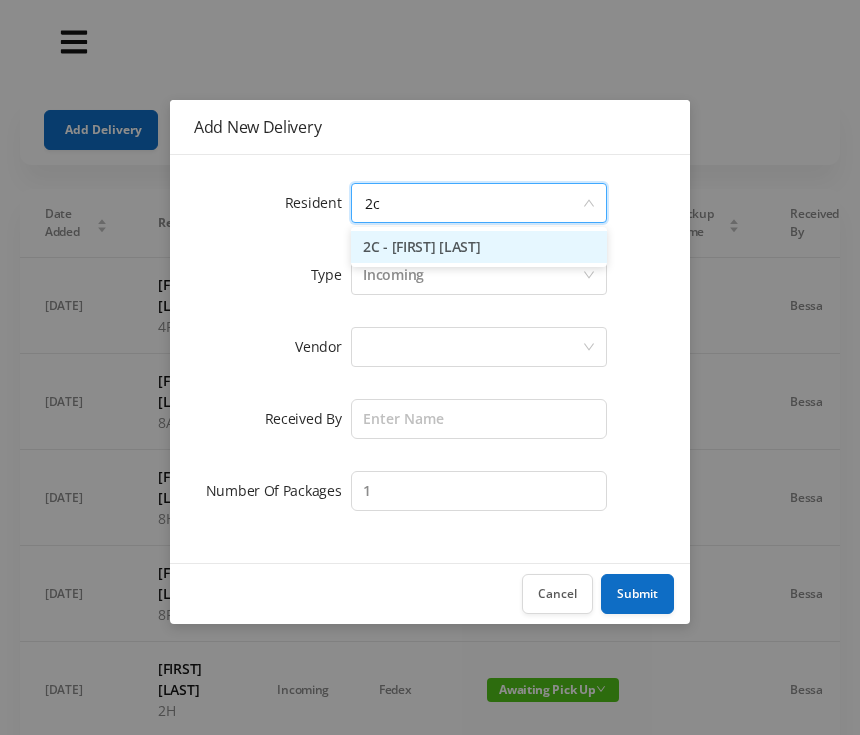click on "2C - [FIRST] [LAST]" at bounding box center [479, 247] 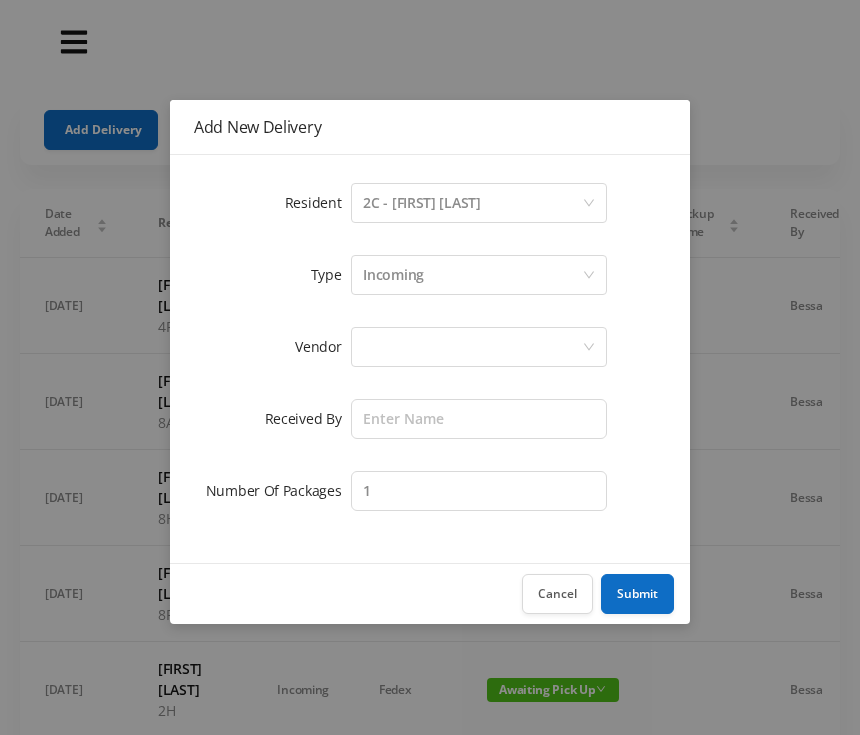 click at bounding box center [472, 203] 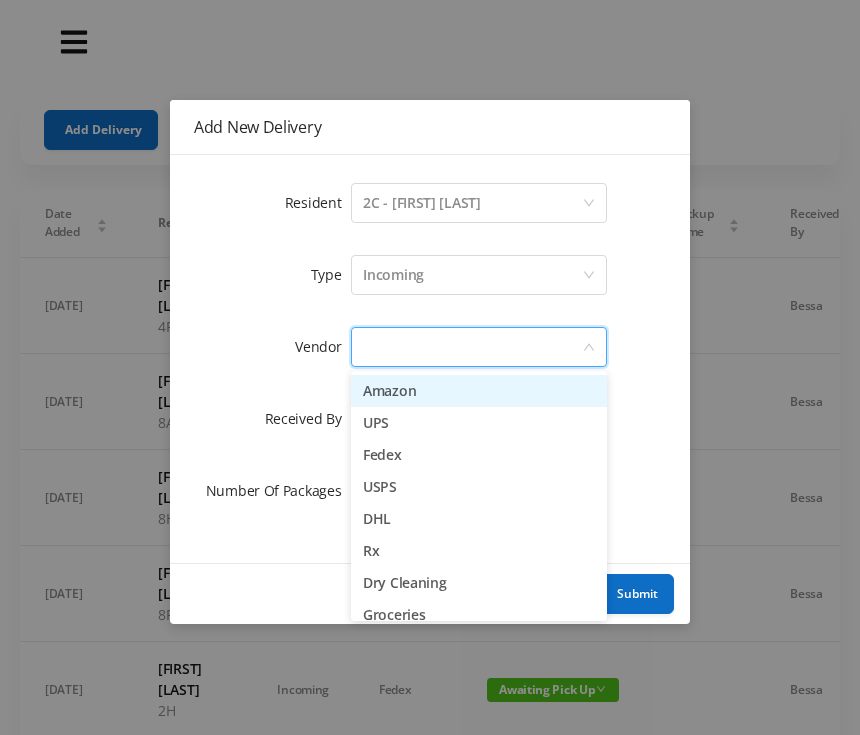 click on "Dry Cleaning" at bounding box center [479, 583] 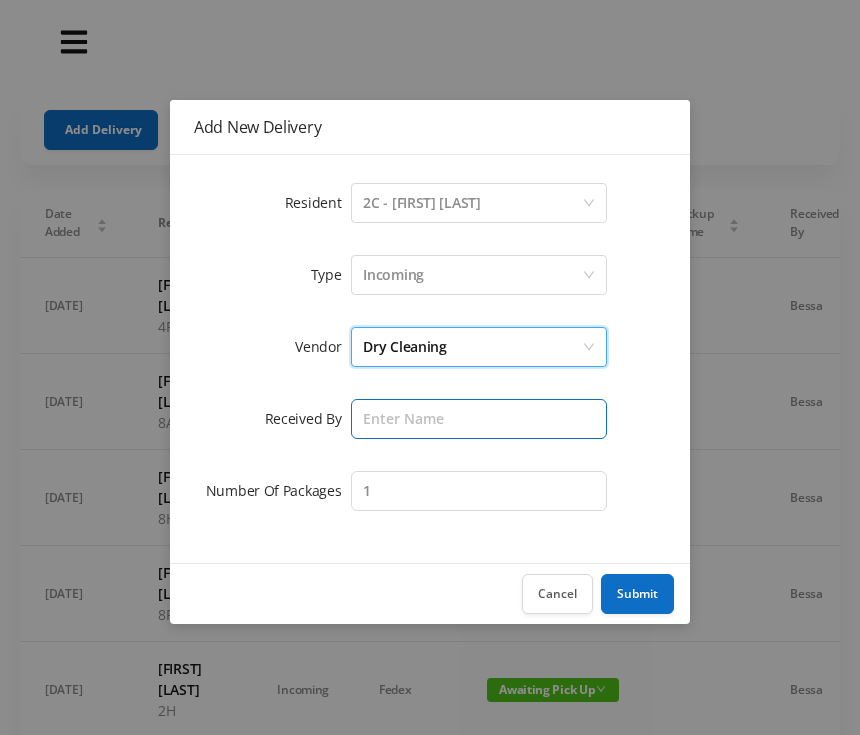click at bounding box center (479, 419) 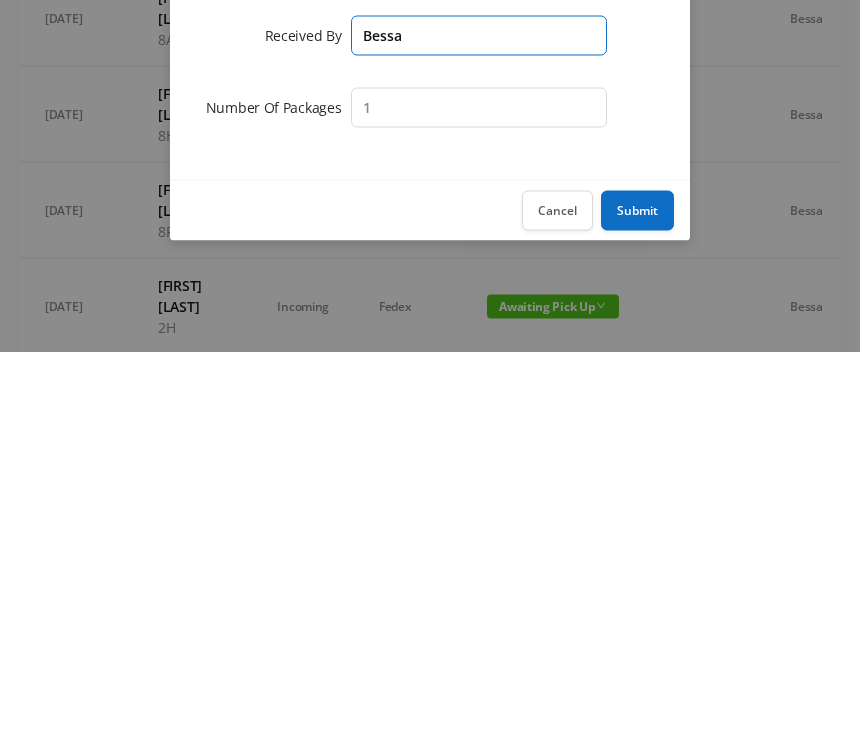 type on "Bessa" 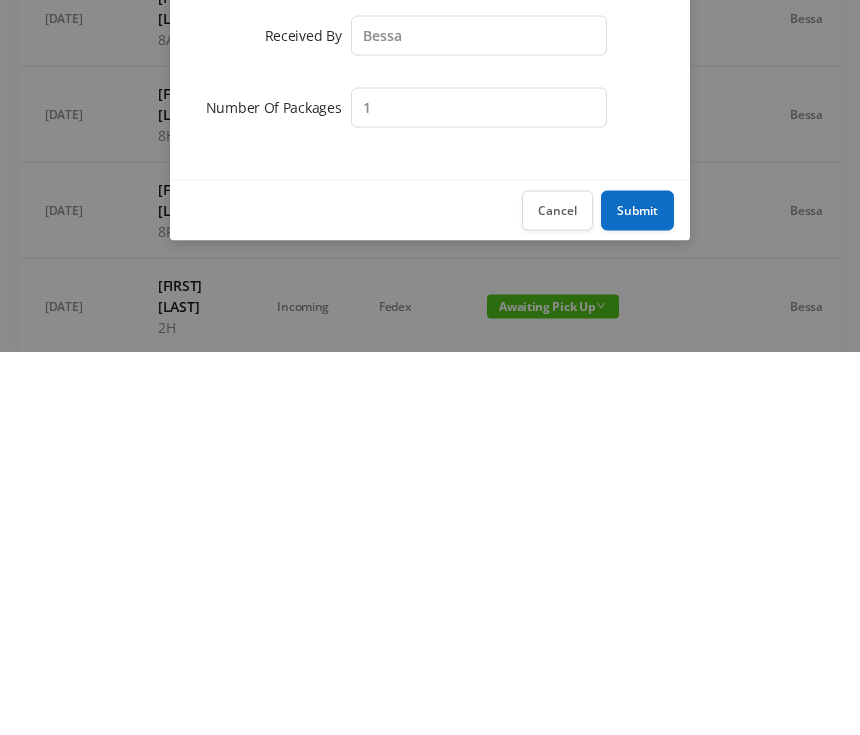 click on "Submit" at bounding box center [637, 594] 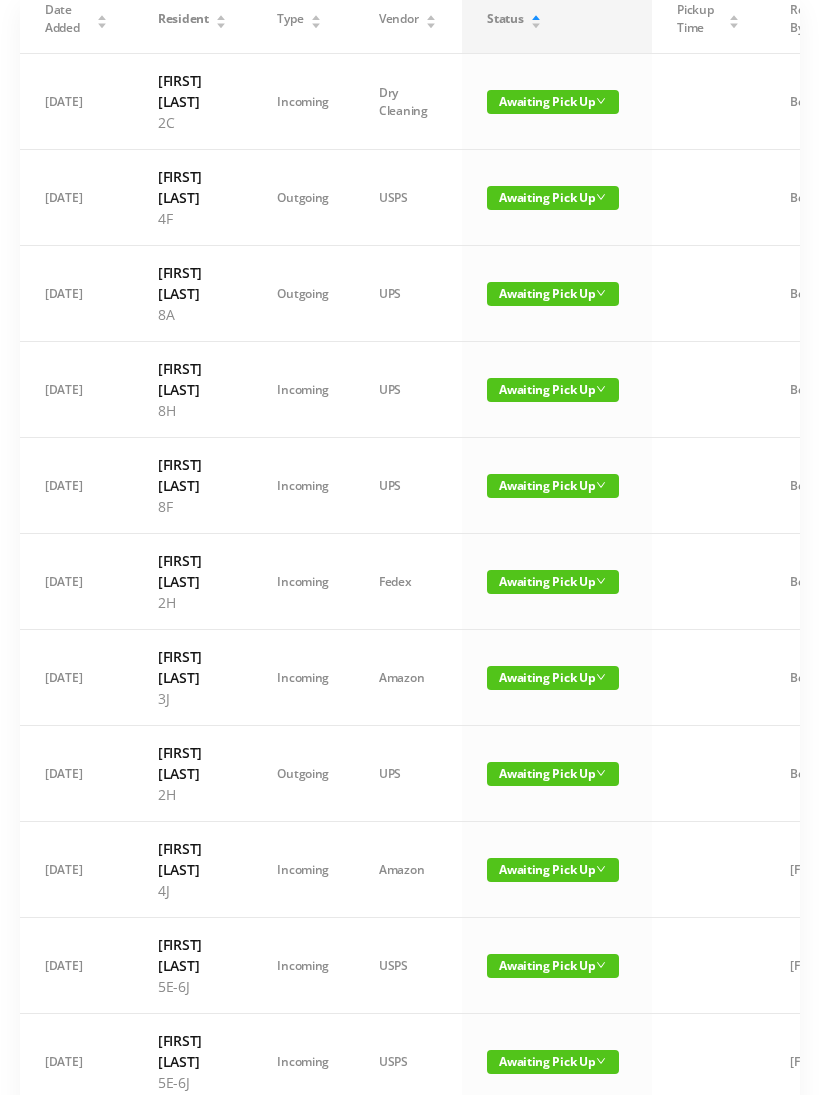 scroll, scrollTop: 0, scrollLeft: 0, axis: both 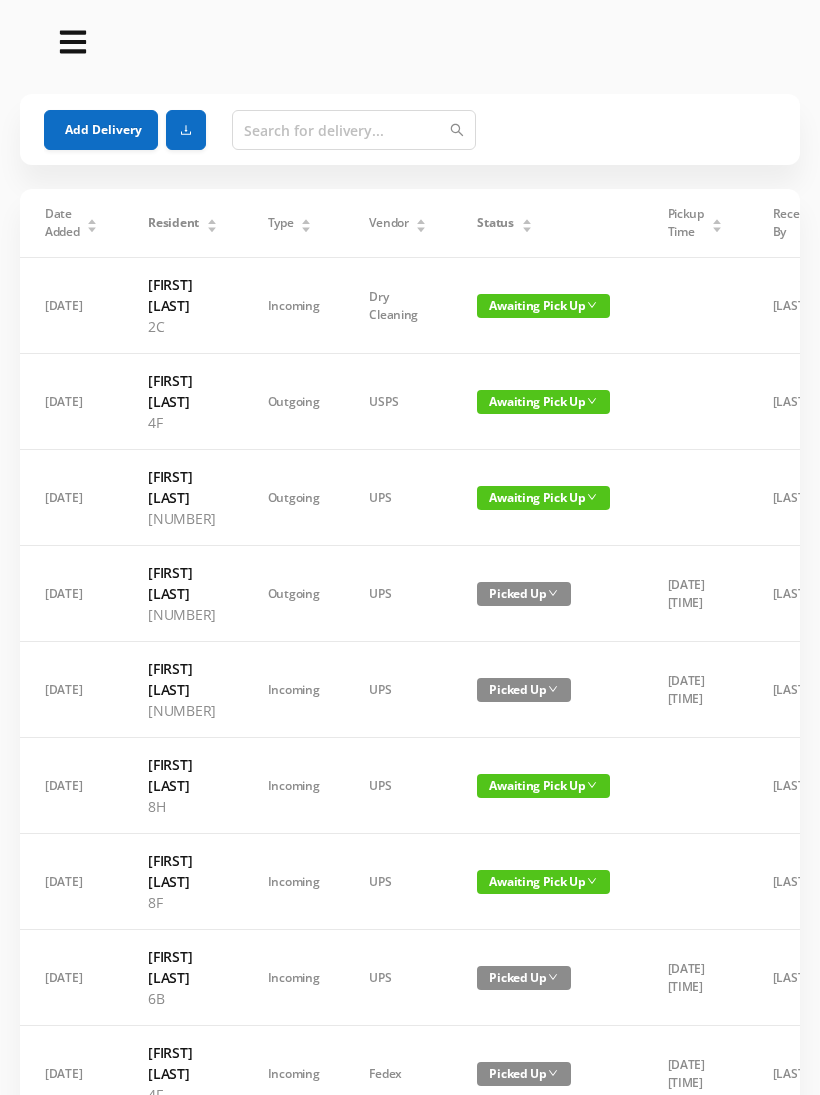 click on "Add Delivery" at bounding box center [101, 130] 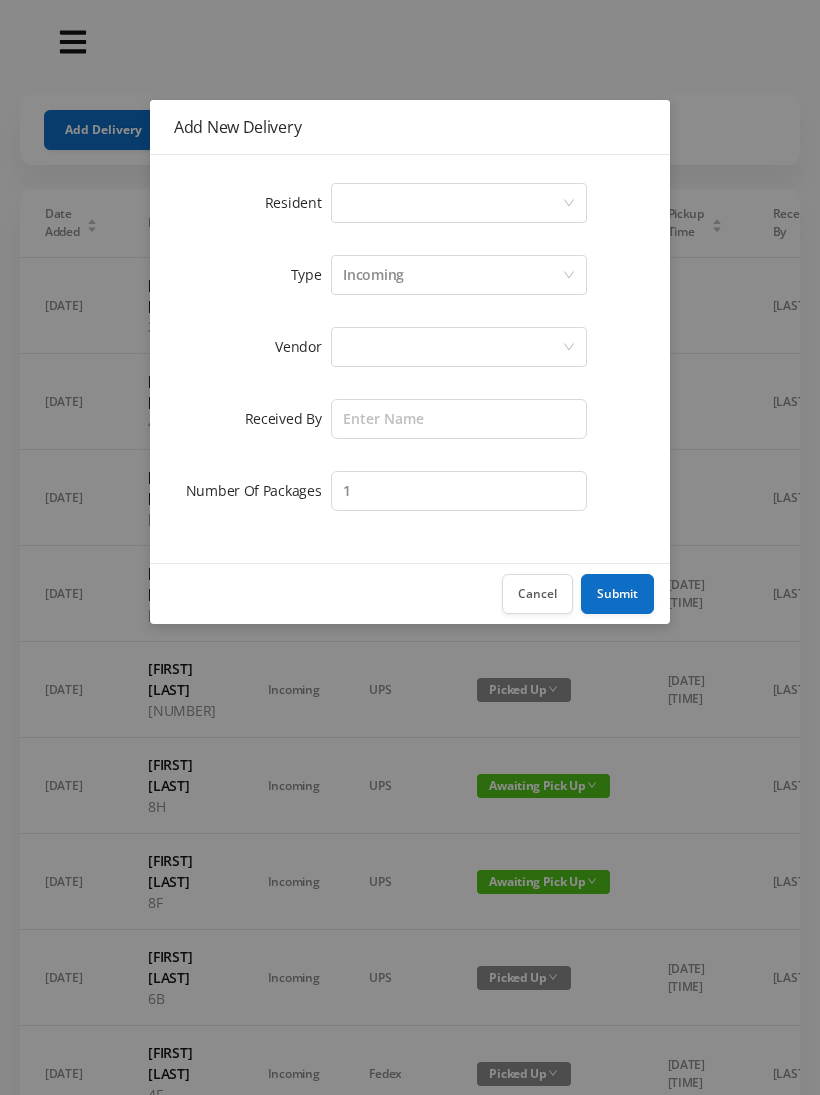 click on "Select a person" at bounding box center (452, 203) 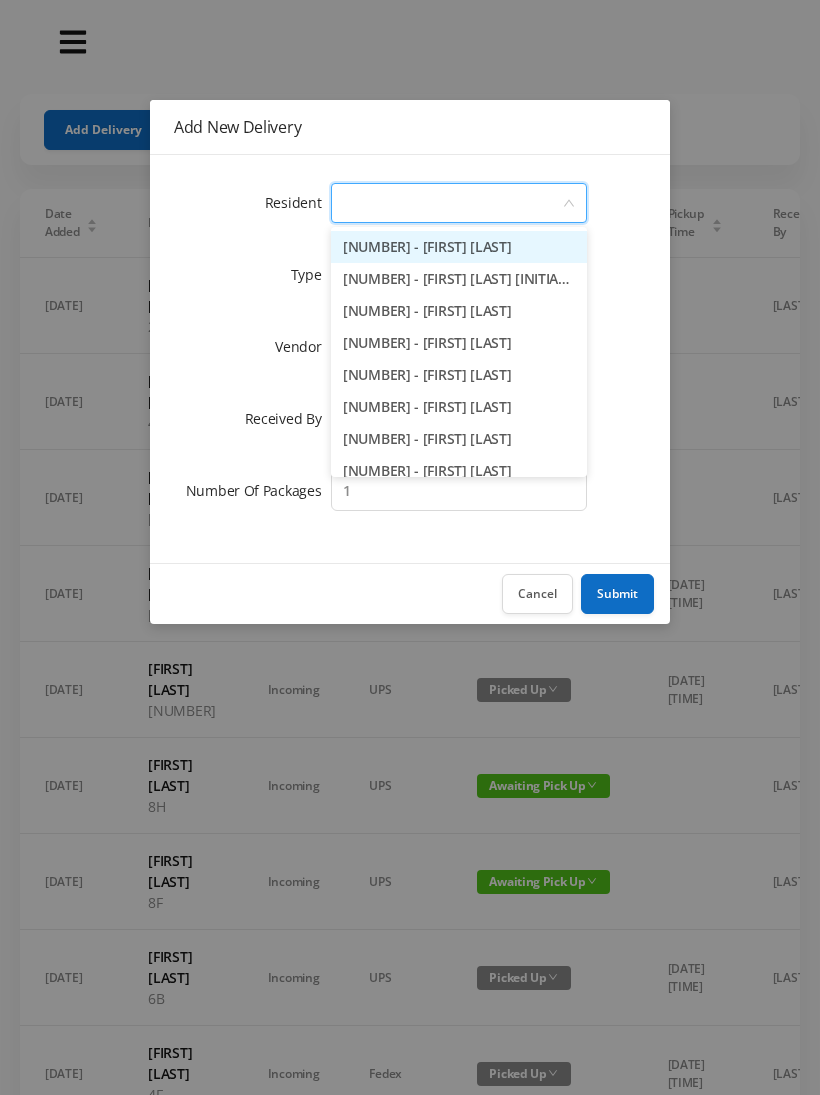 click on "1B - [FIRST] [LAST]" at bounding box center (459, 343) 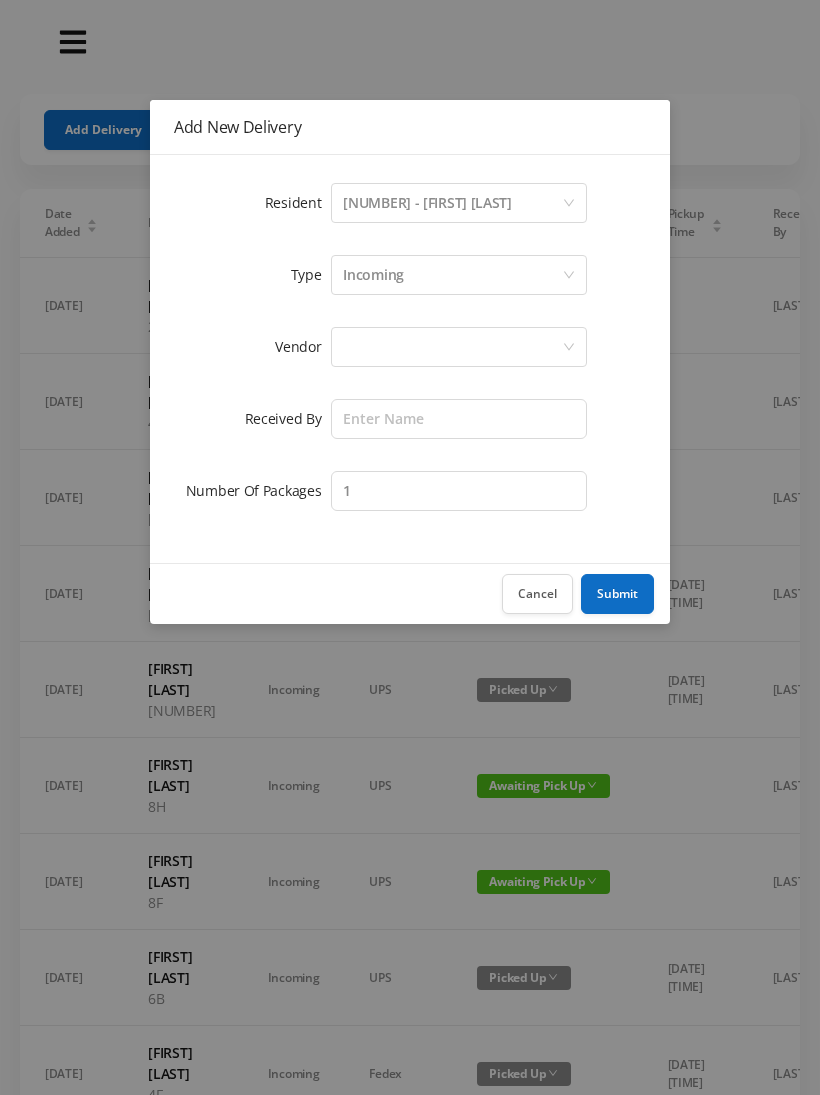 click at bounding box center (452, 203) 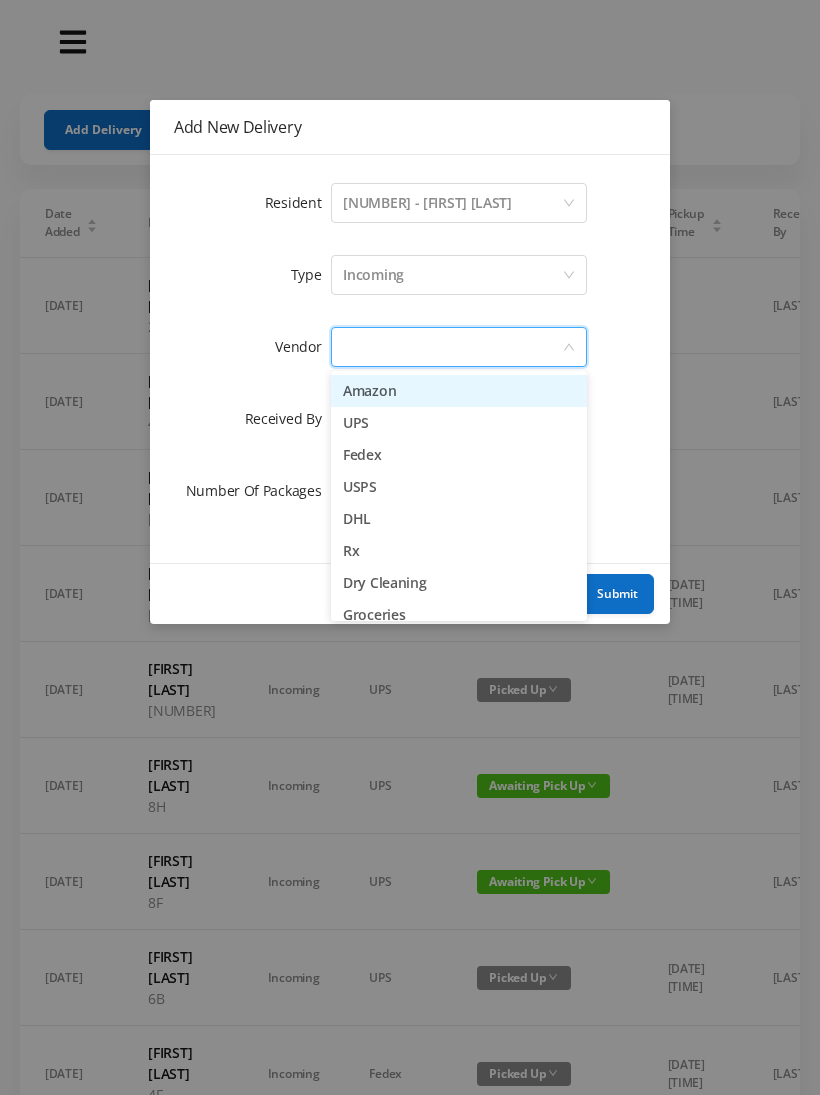 click on "Amazon" at bounding box center [459, 391] 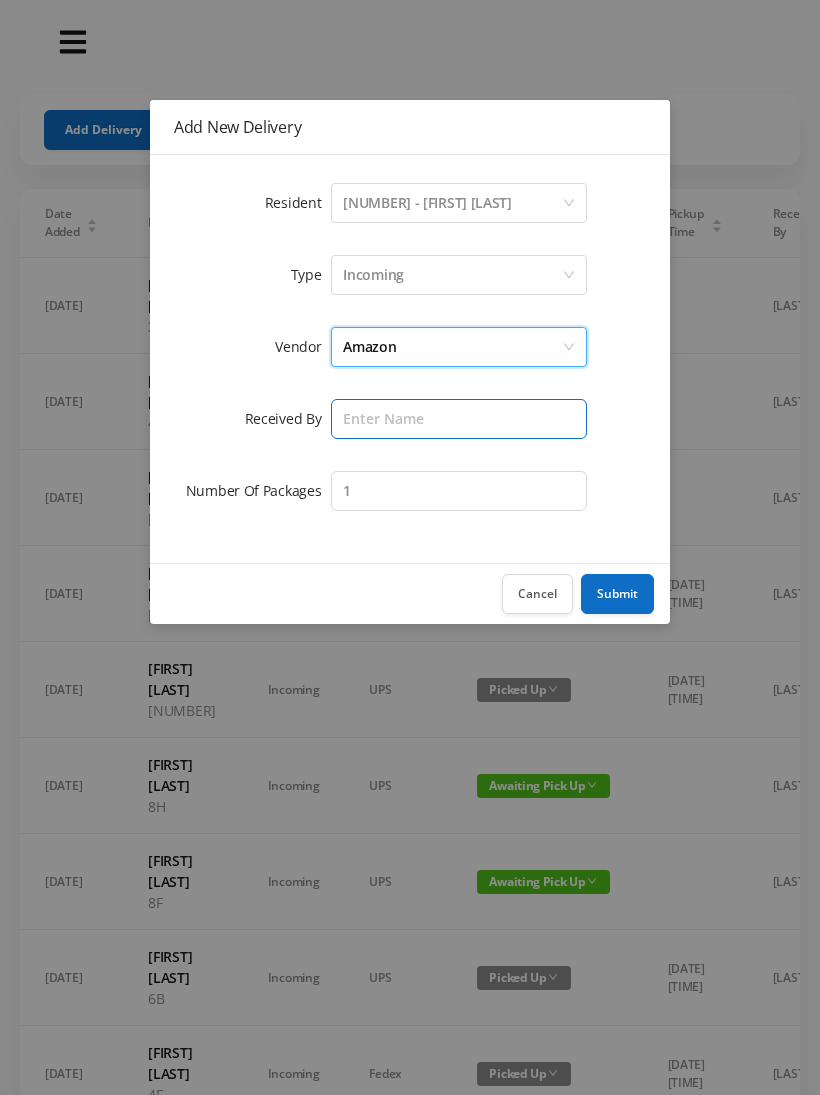 click at bounding box center (459, 419) 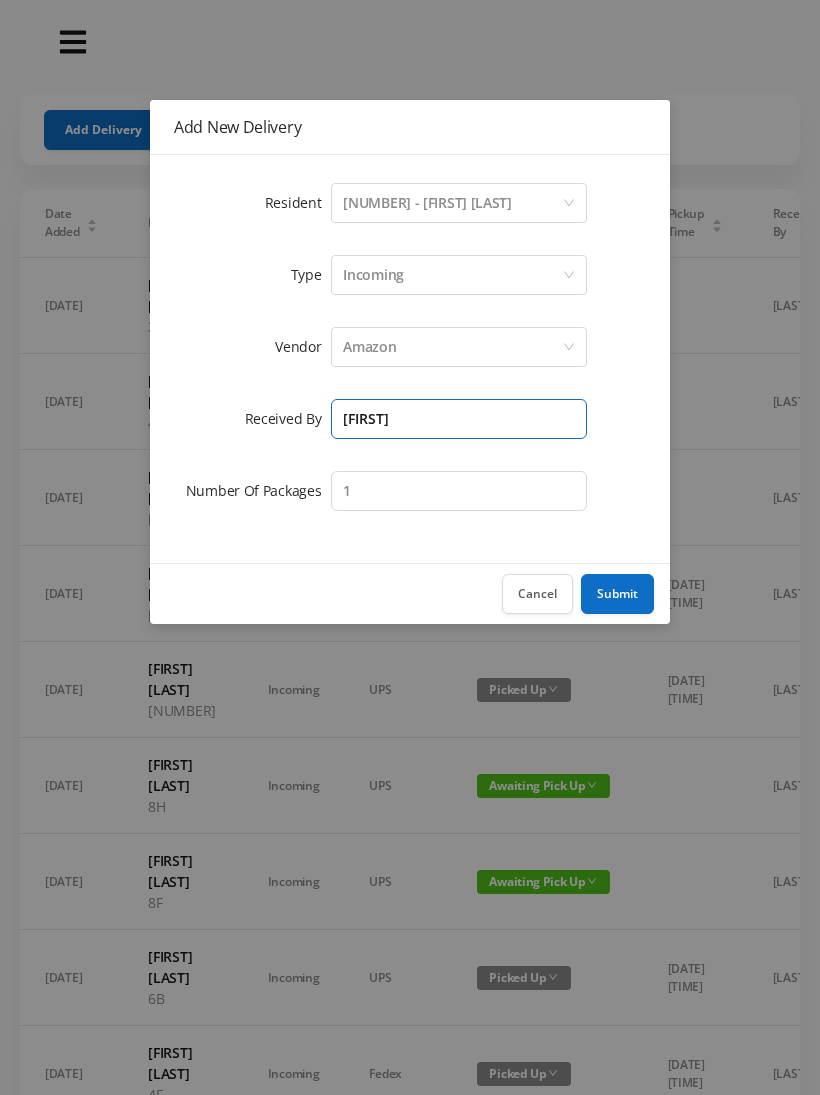 type on "[FIRST]" 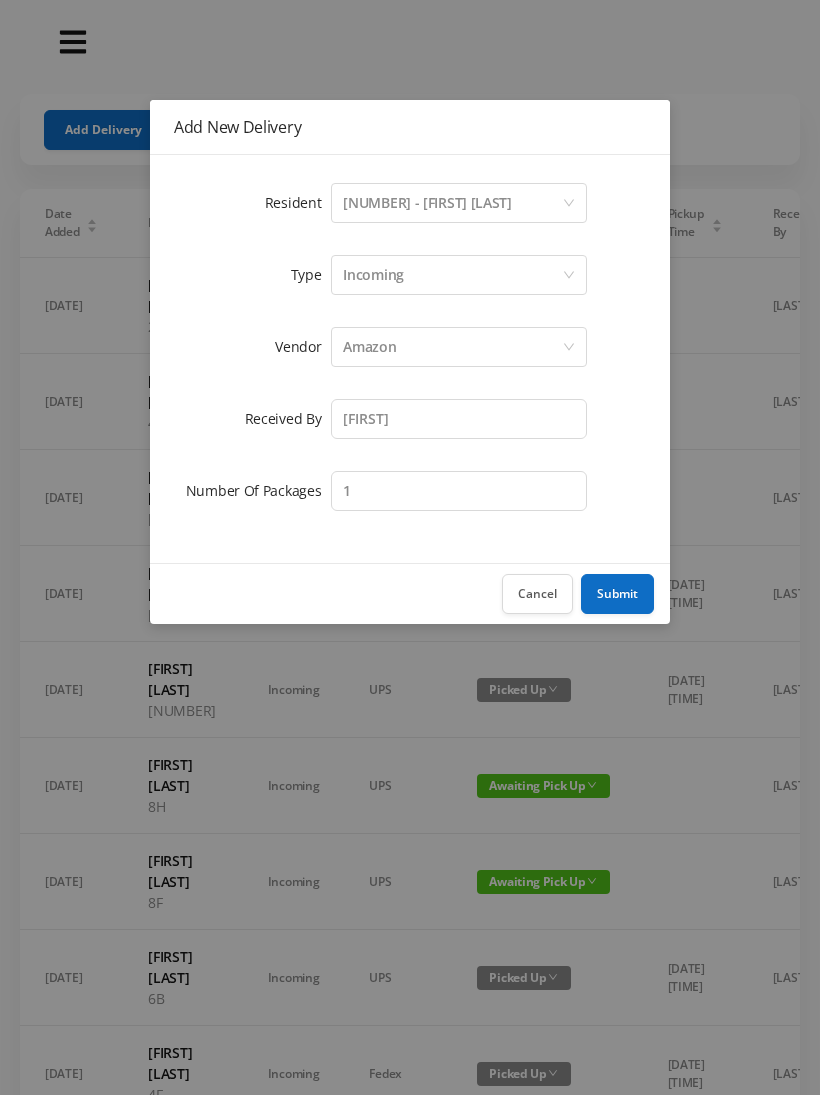 click on "Submit" at bounding box center [617, 594] 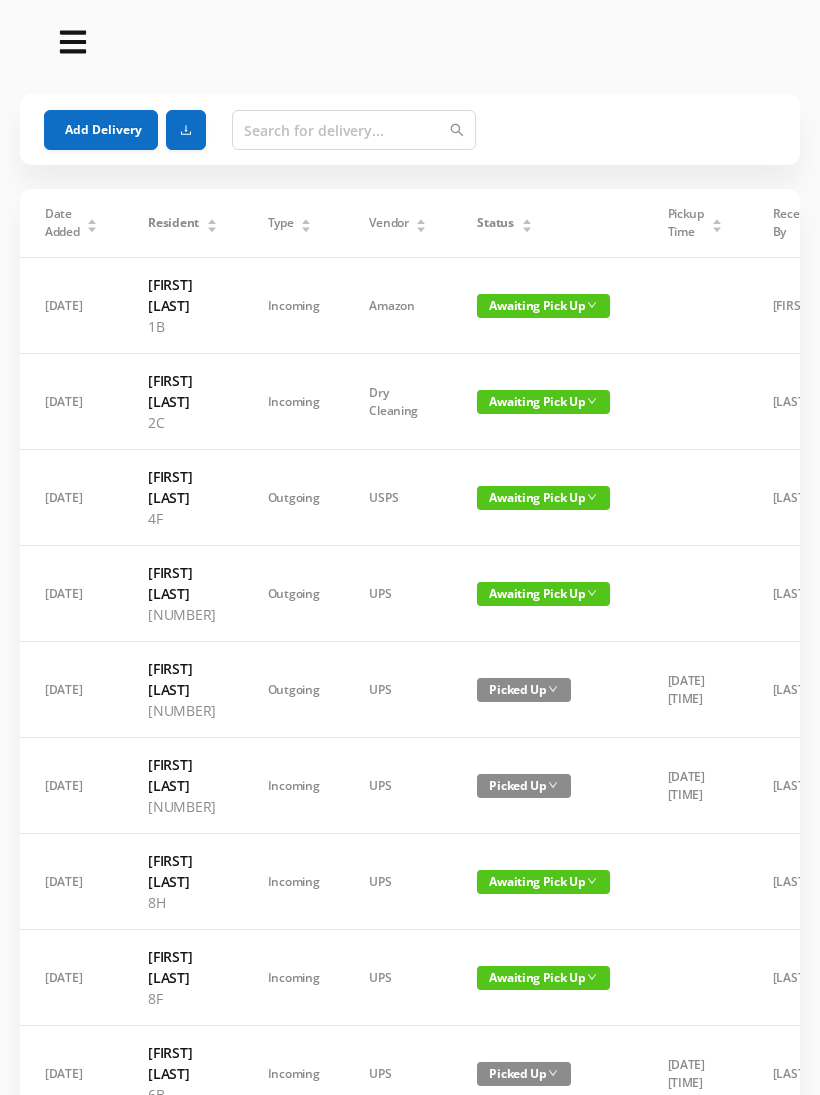 click on "Add Delivery" at bounding box center [101, 130] 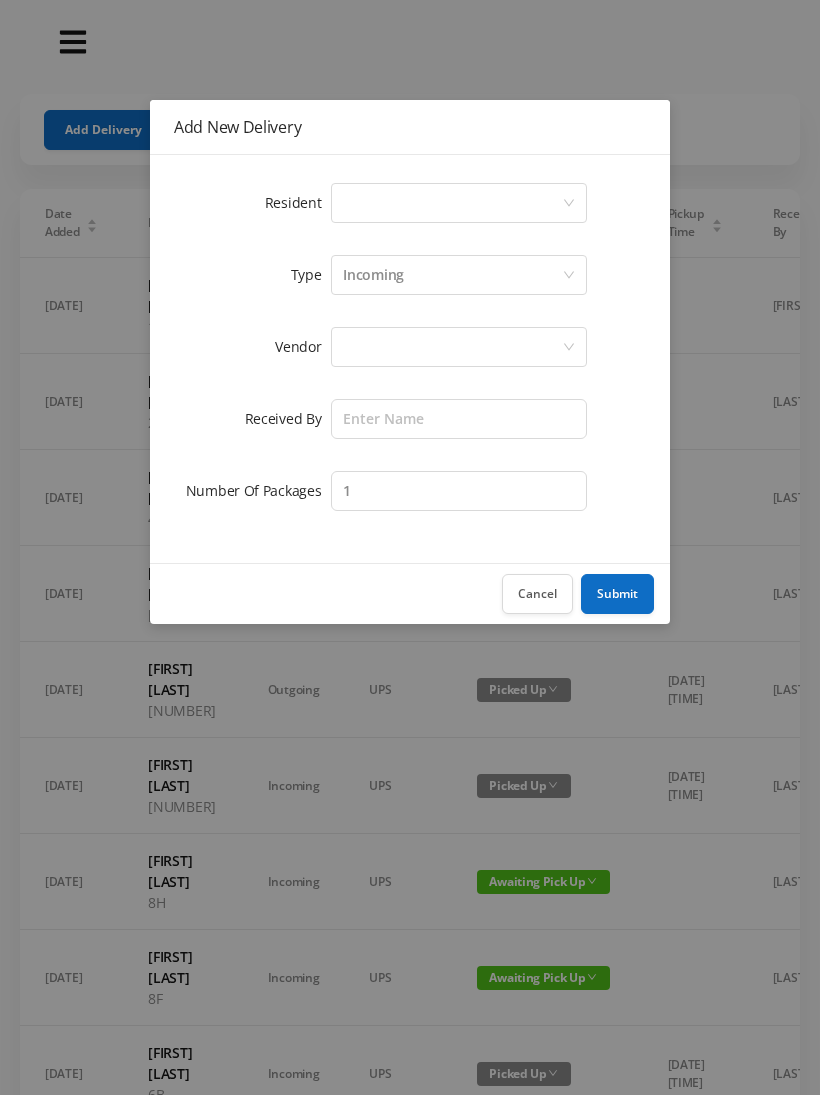 click on "Select a person" at bounding box center (452, 203) 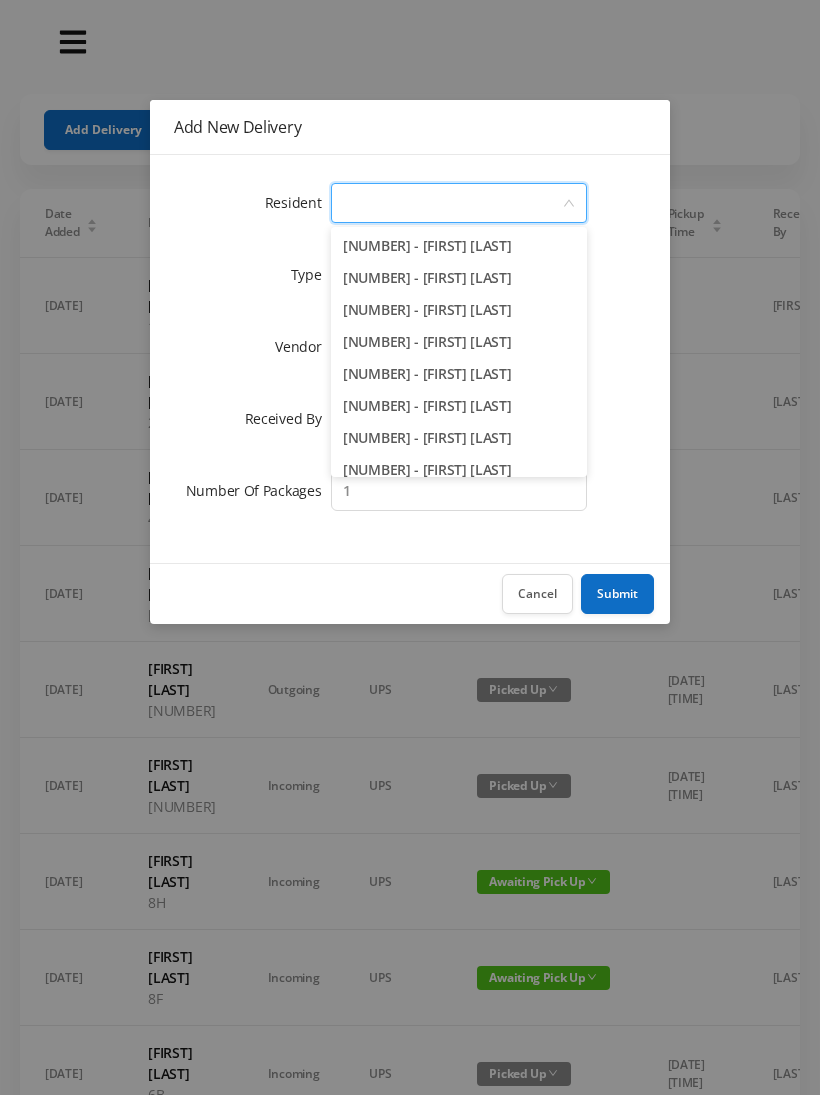 scroll, scrollTop: 580, scrollLeft: 0, axis: vertical 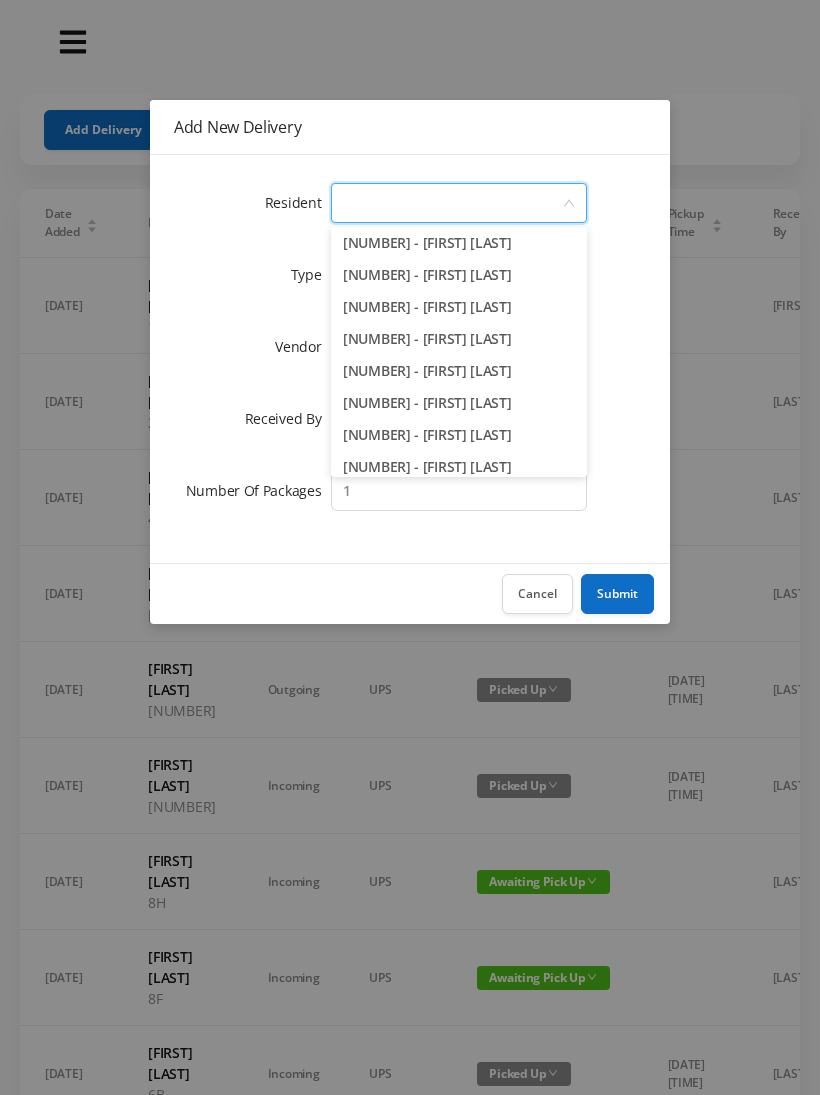 click on "2H - [FIRST] [LAST]" at bounding box center [459, 403] 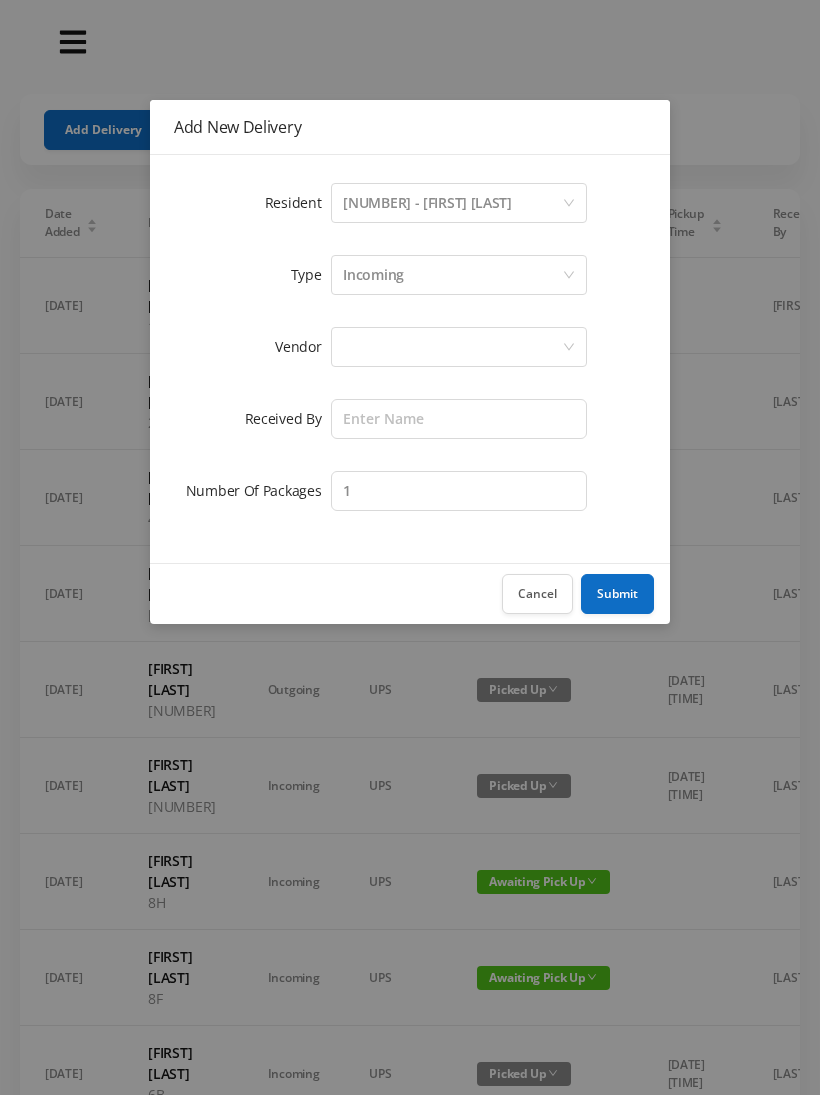 click at bounding box center [452, 203] 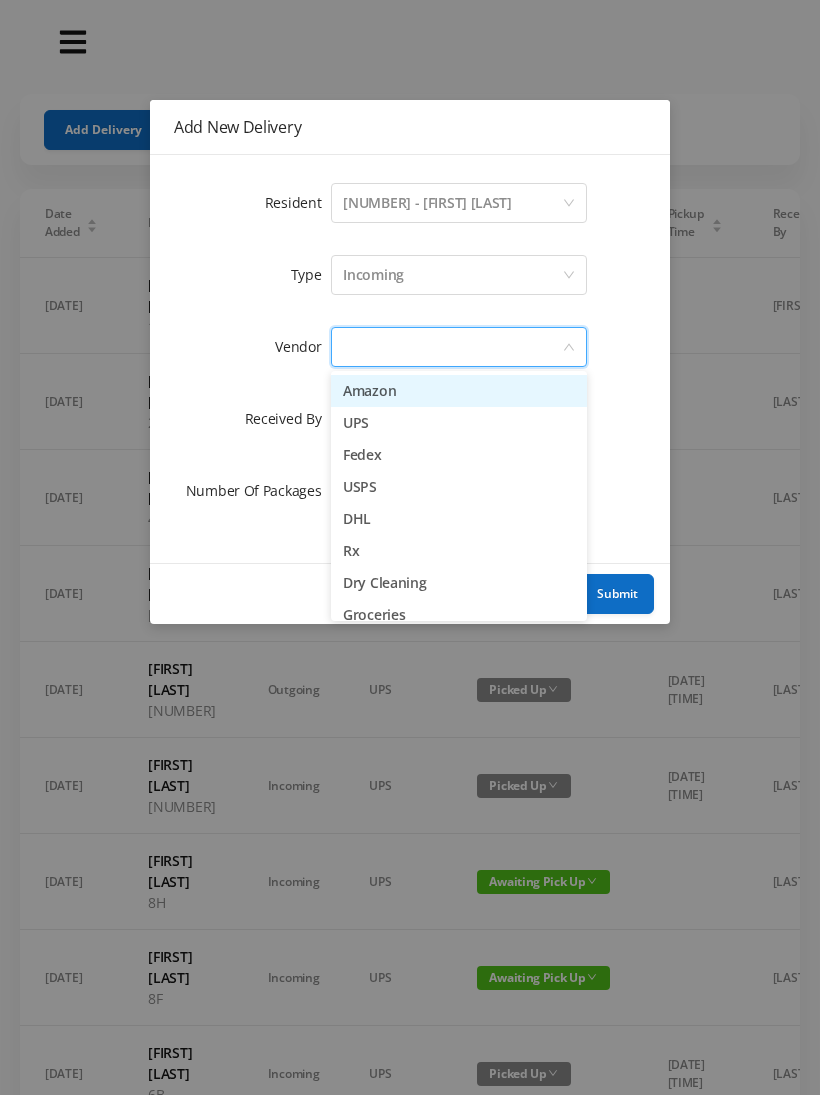 click on "Amazon" at bounding box center (459, 391) 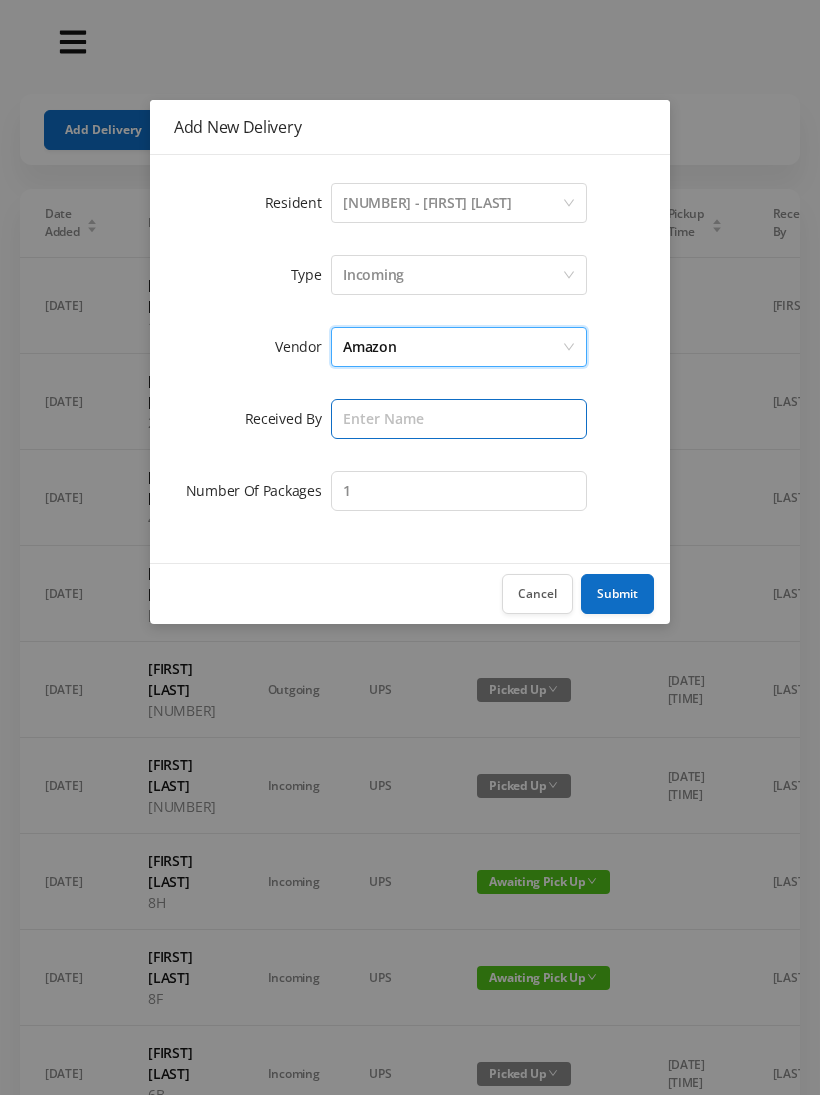 click at bounding box center (459, 419) 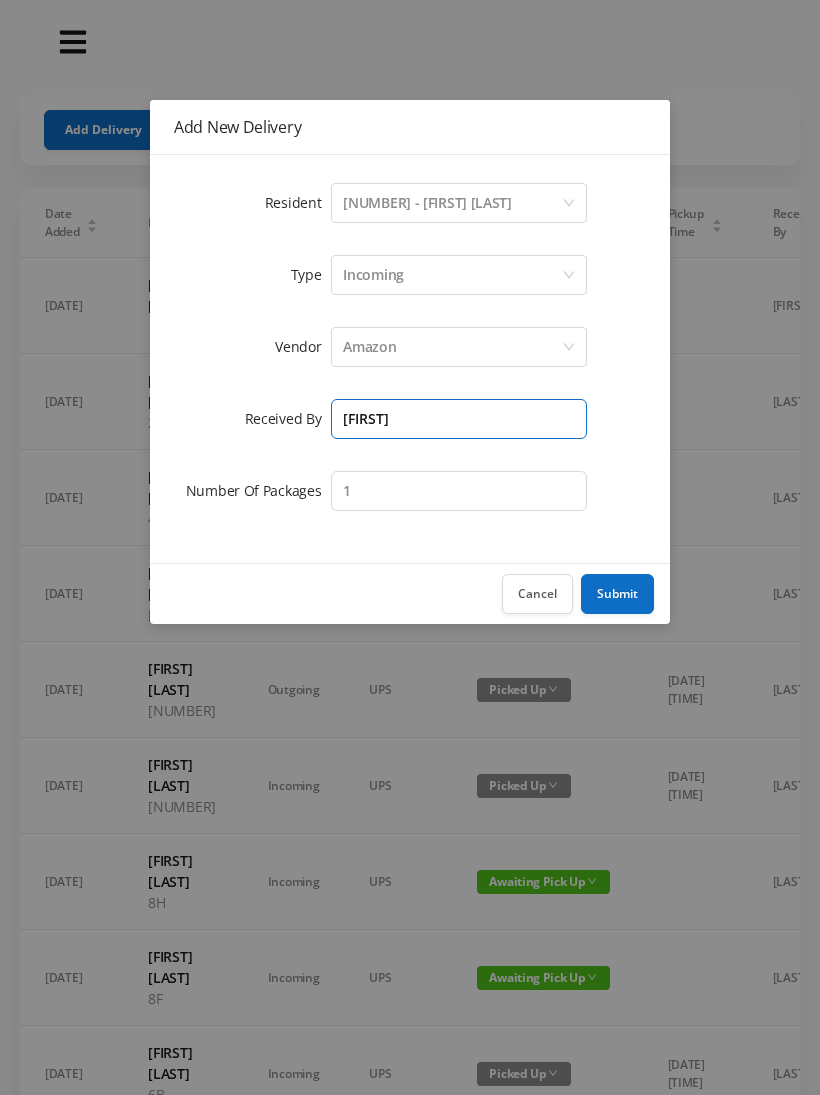 type on "[FIRST]" 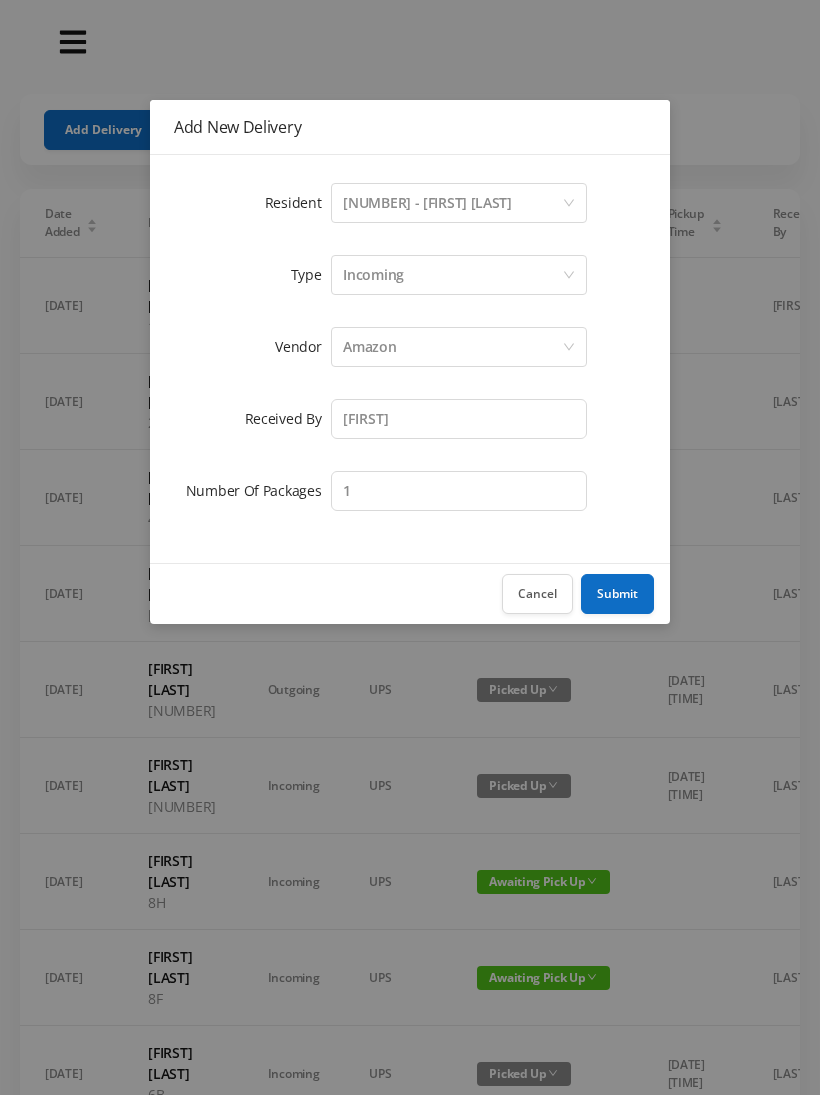 click on "Submit" at bounding box center [617, 594] 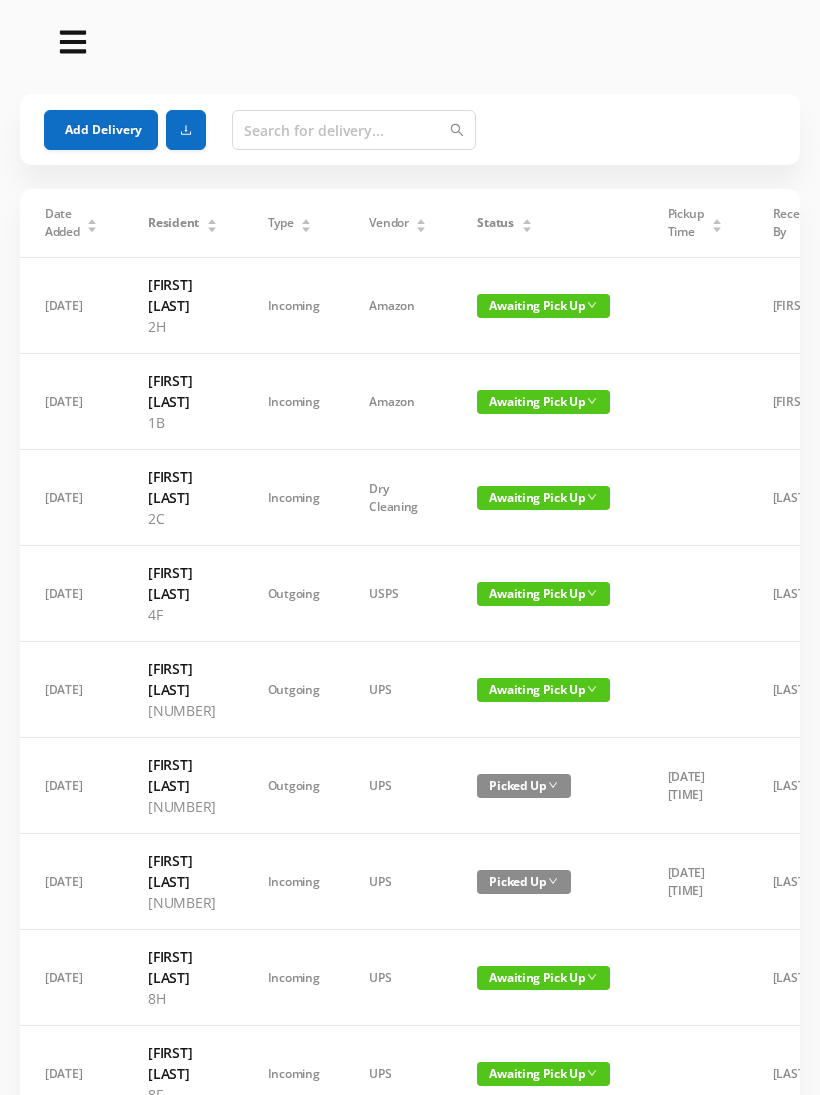 click on "Add Delivery" at bounding box center [101, 130] 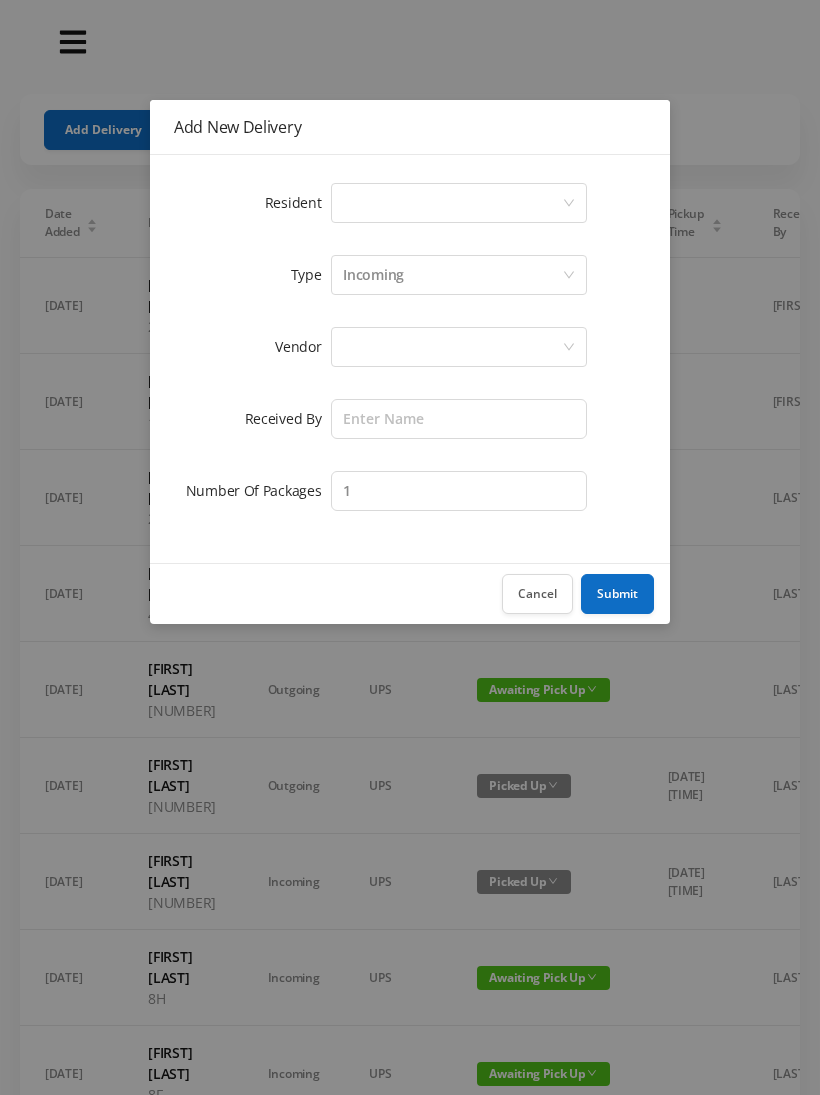 click on "Select a person" at bounding box center [452, 203] 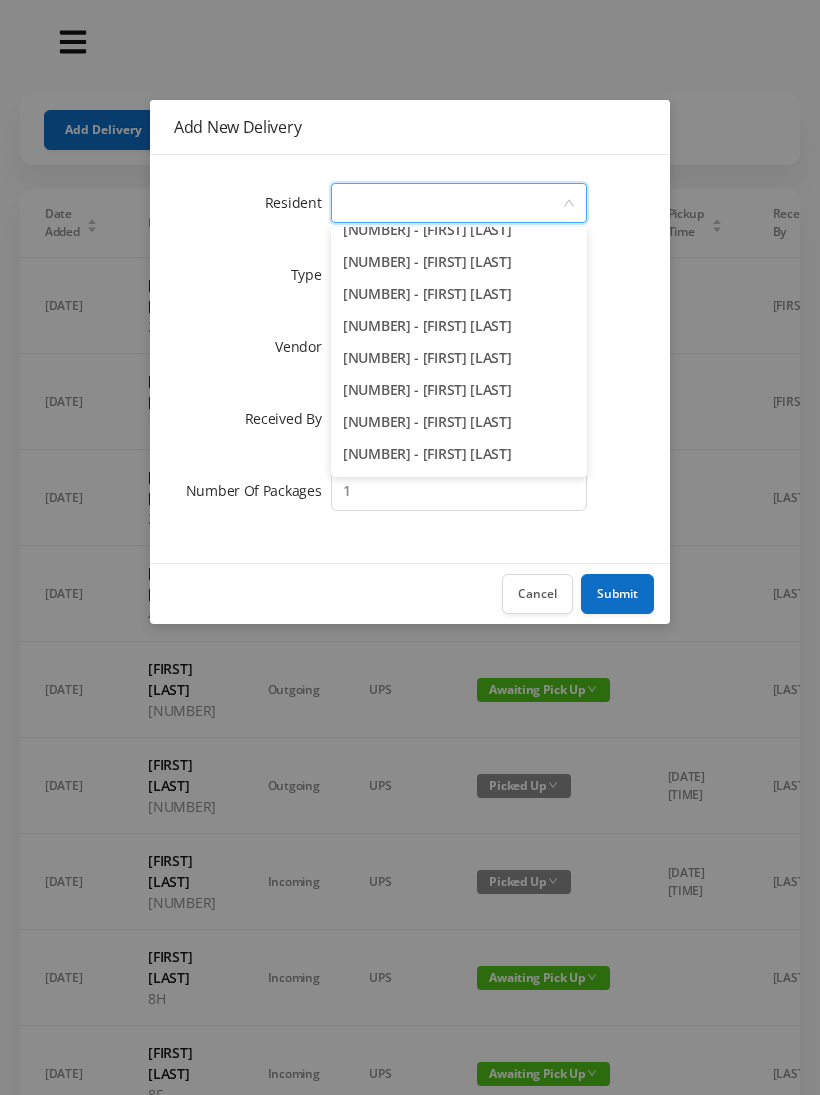scroll, scrollTop: 1034, scrollLeft: 0, axis: vertical 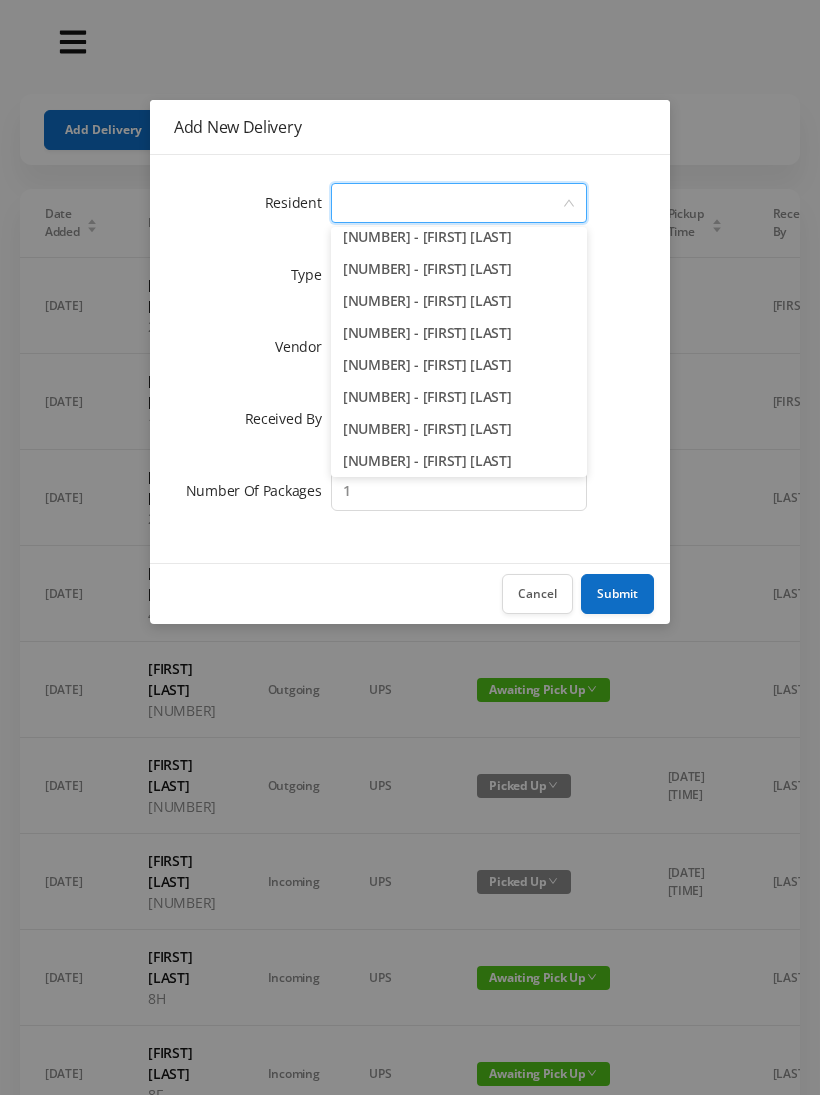 click on "4A - [FIRST] [LAST]" at bounding box center (459, 301) 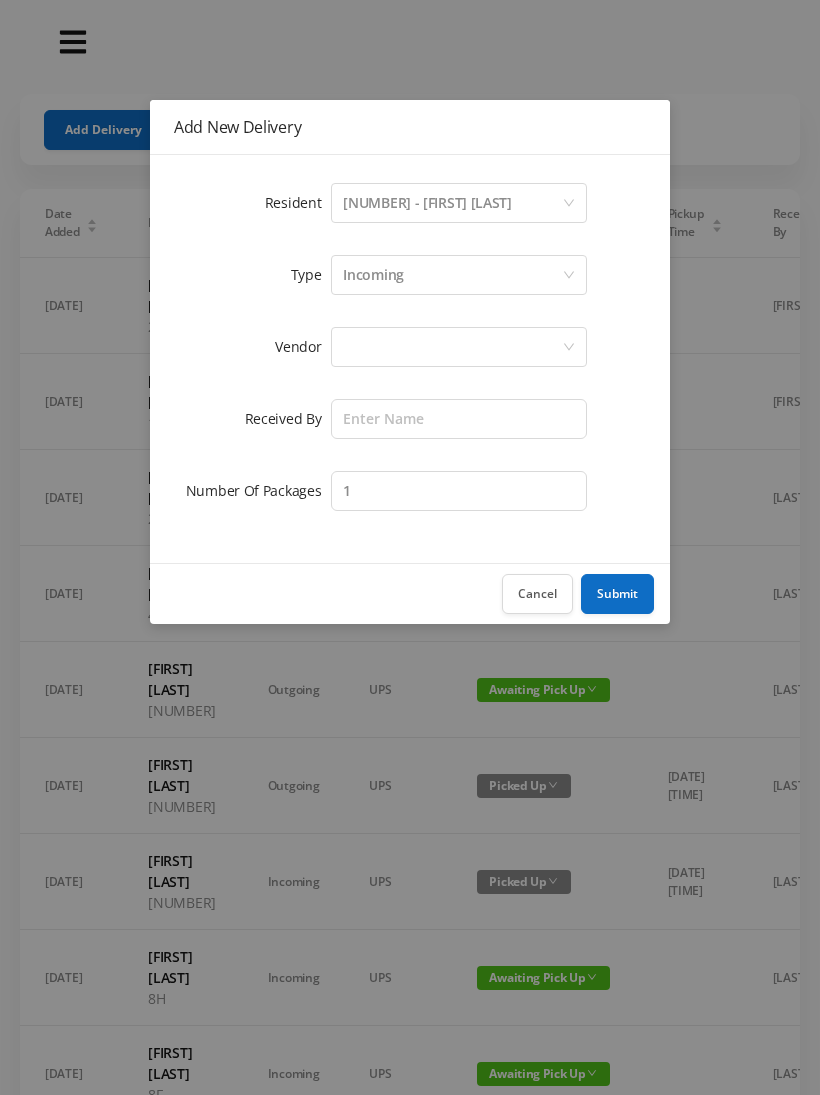 click at bounding box center [452, 203] 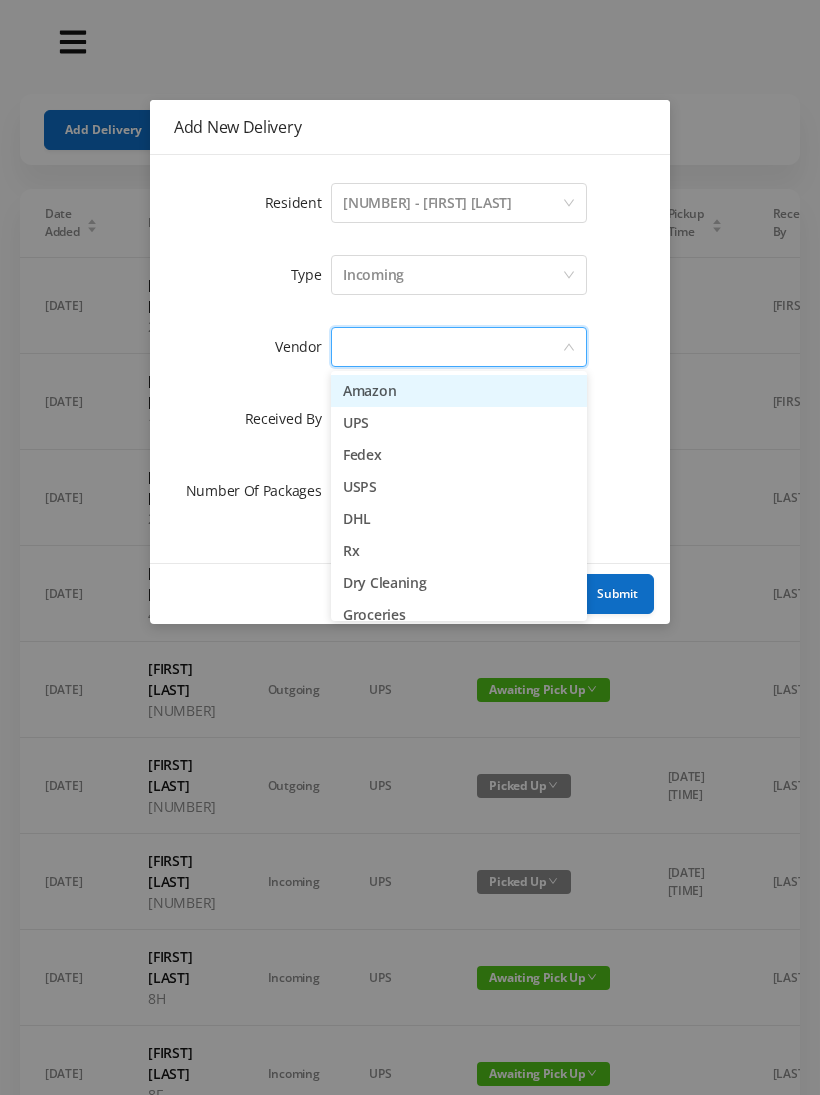 click on "Amazon" at bounding box center [459, 391] 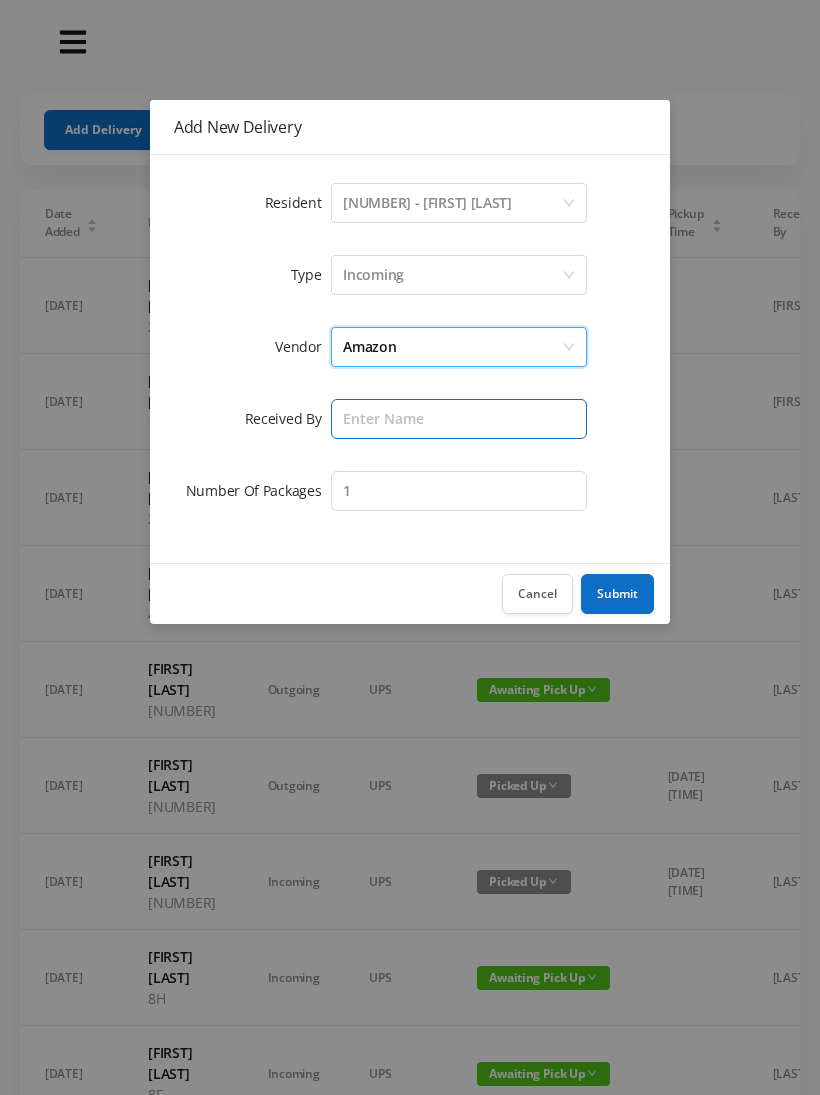 click at bounding box center (459, 419) 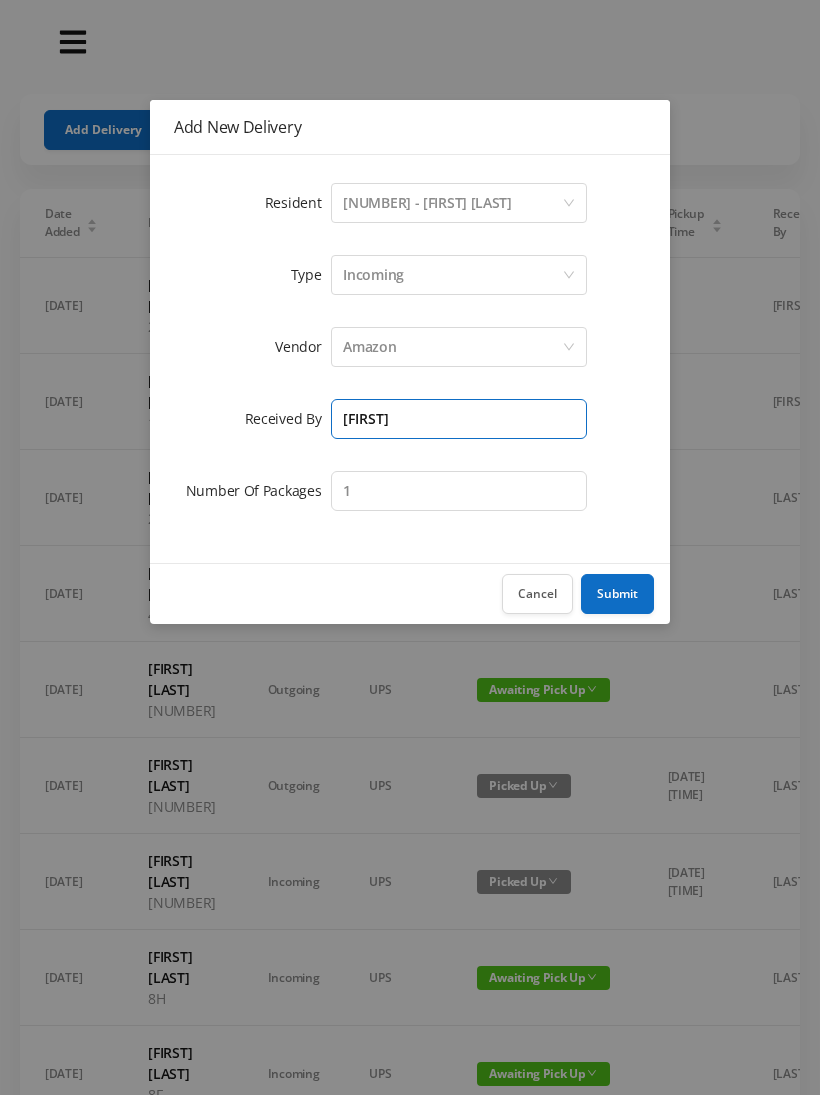 type on "[FIRST]" 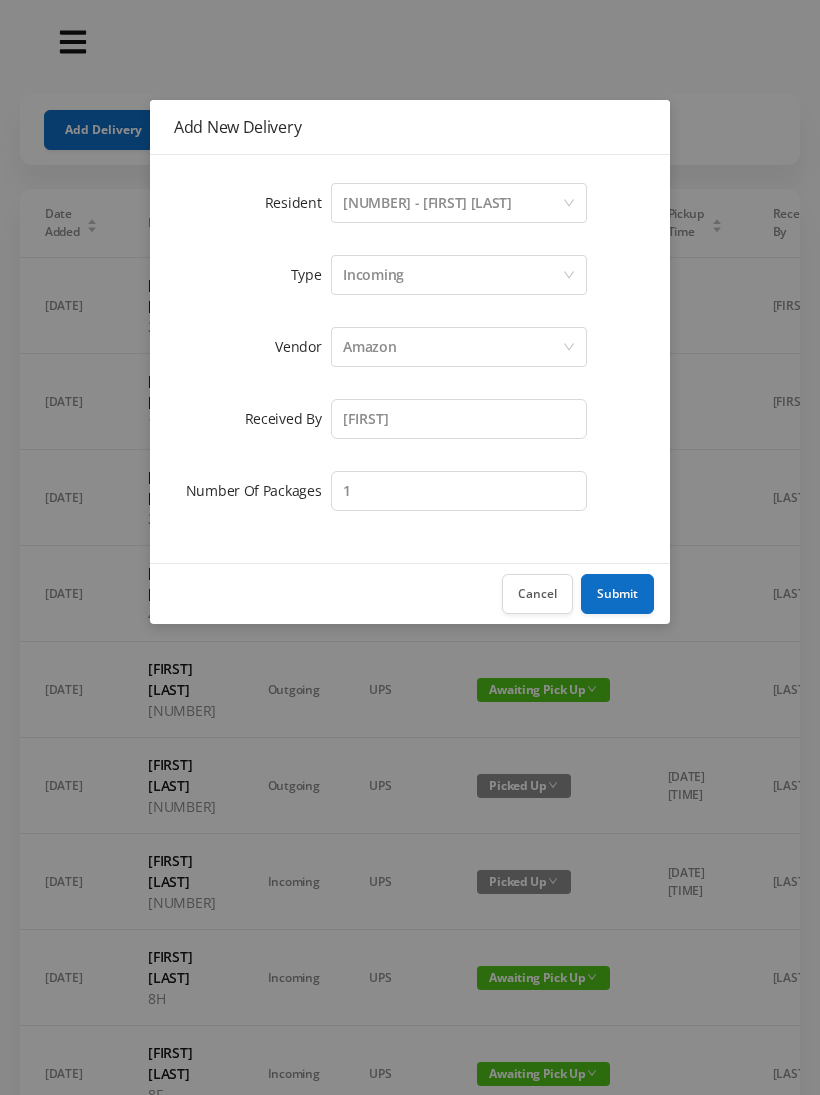 click on "Submit" at bounding box center [617, 594] 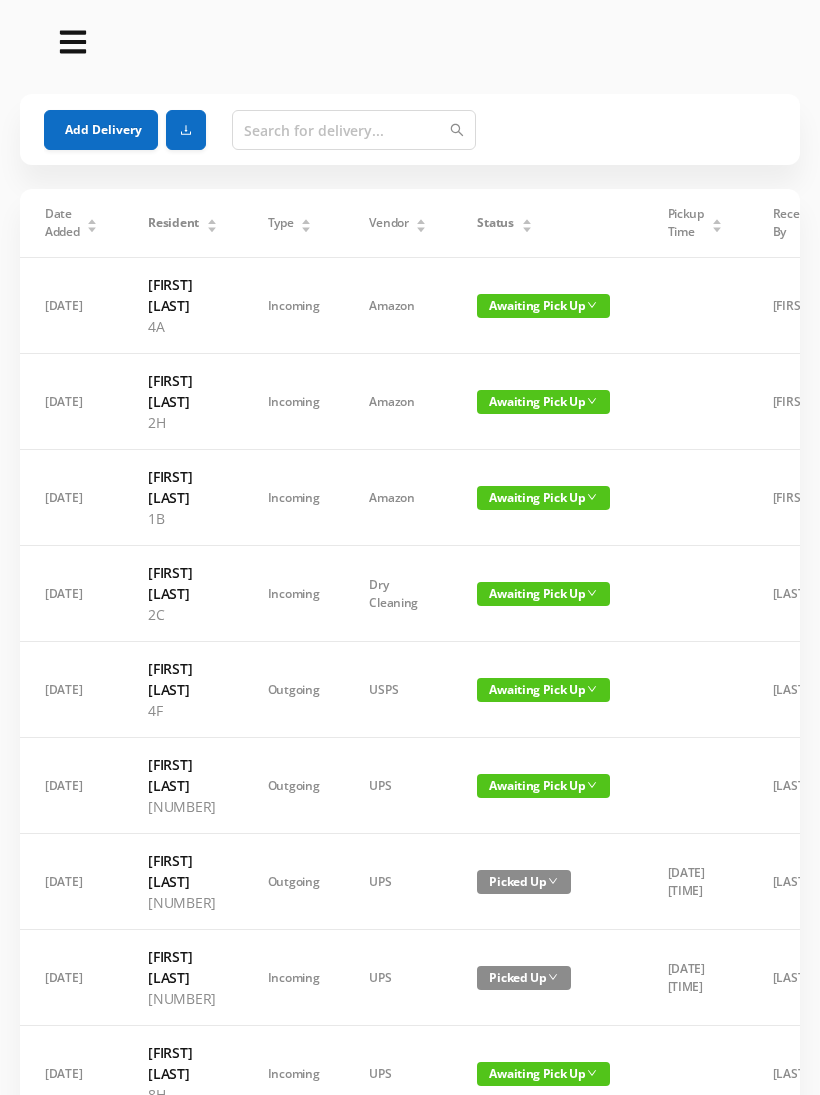 click on "Add Delivery" at bounding box center [101, 130] 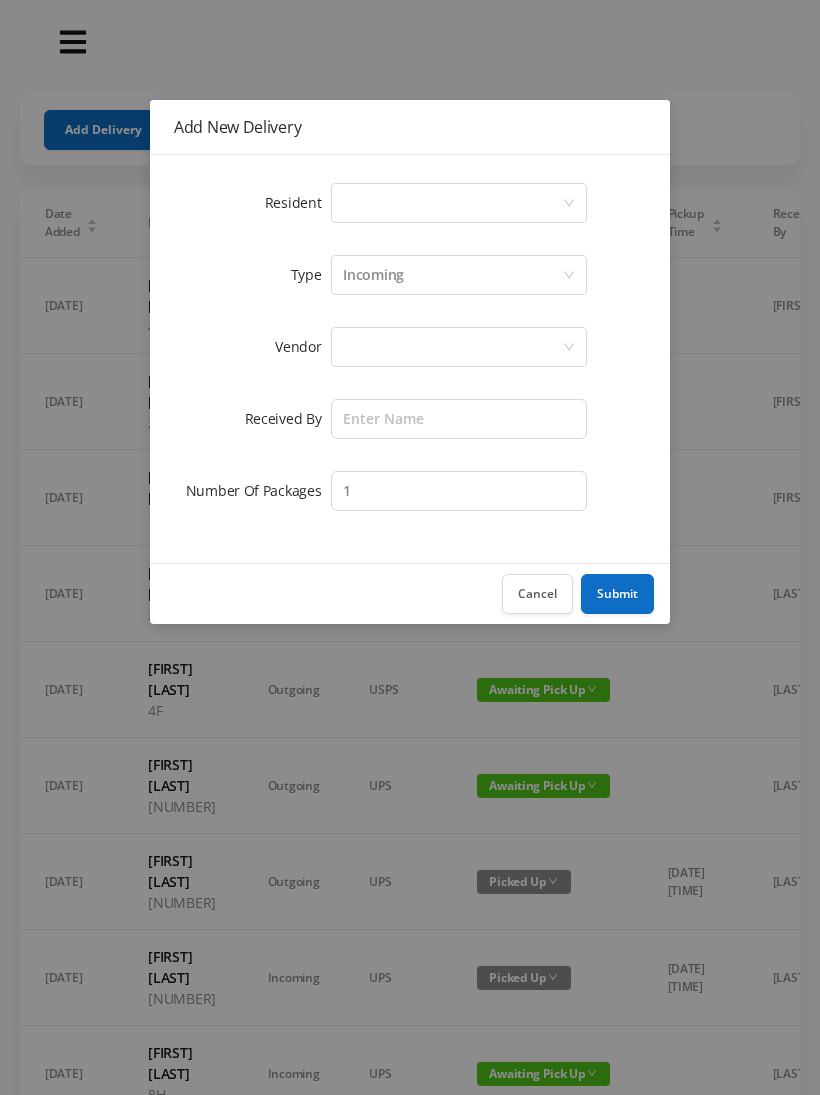 click on "Select a person" at bounding box center [452, 203] 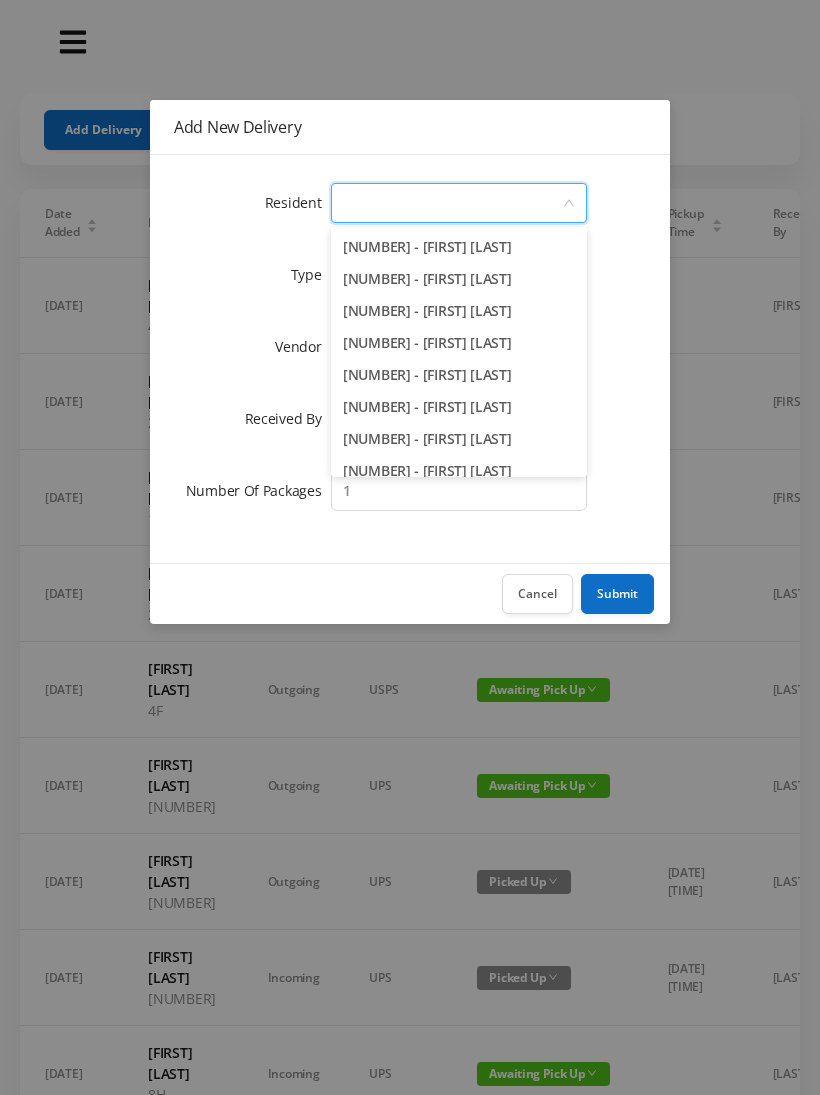 scroll, scrollTop: 2021, scrollLeft: 0, axis: vertical 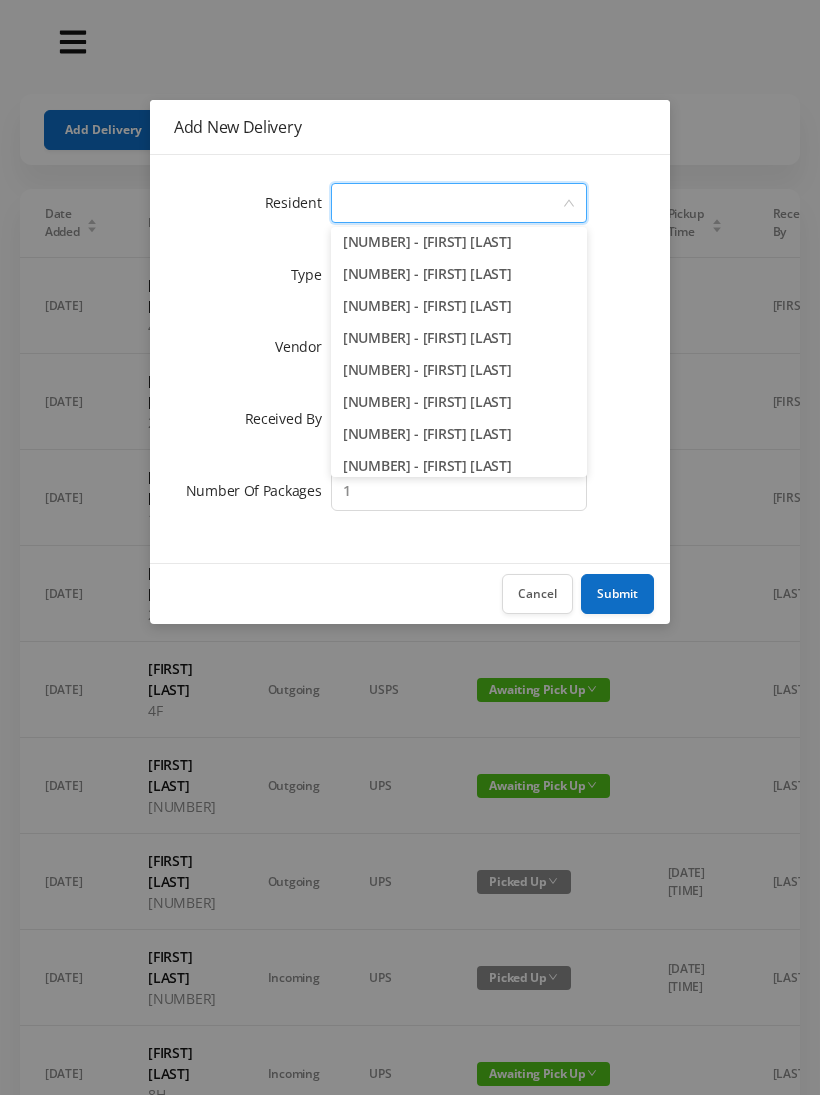 click on "6C-6D - [FIRST] [LAST]" at bounding box center [459, 338] 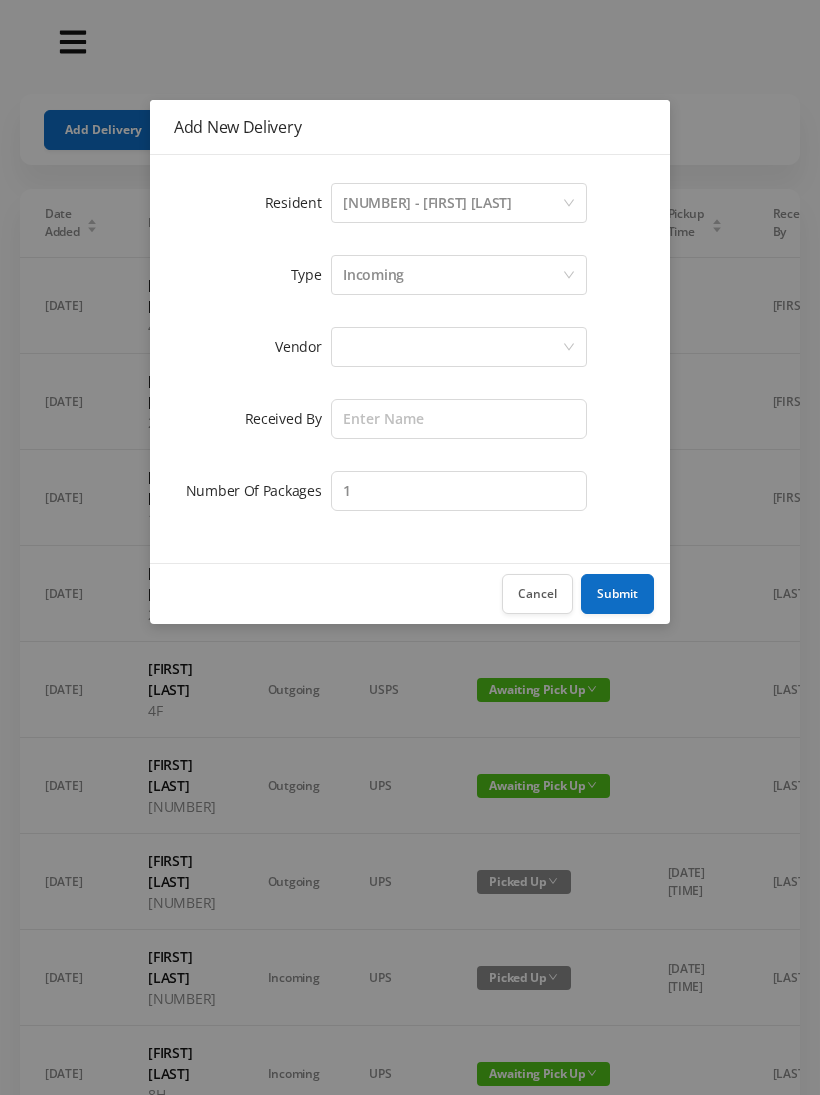 click at bounding box center [452, 203] 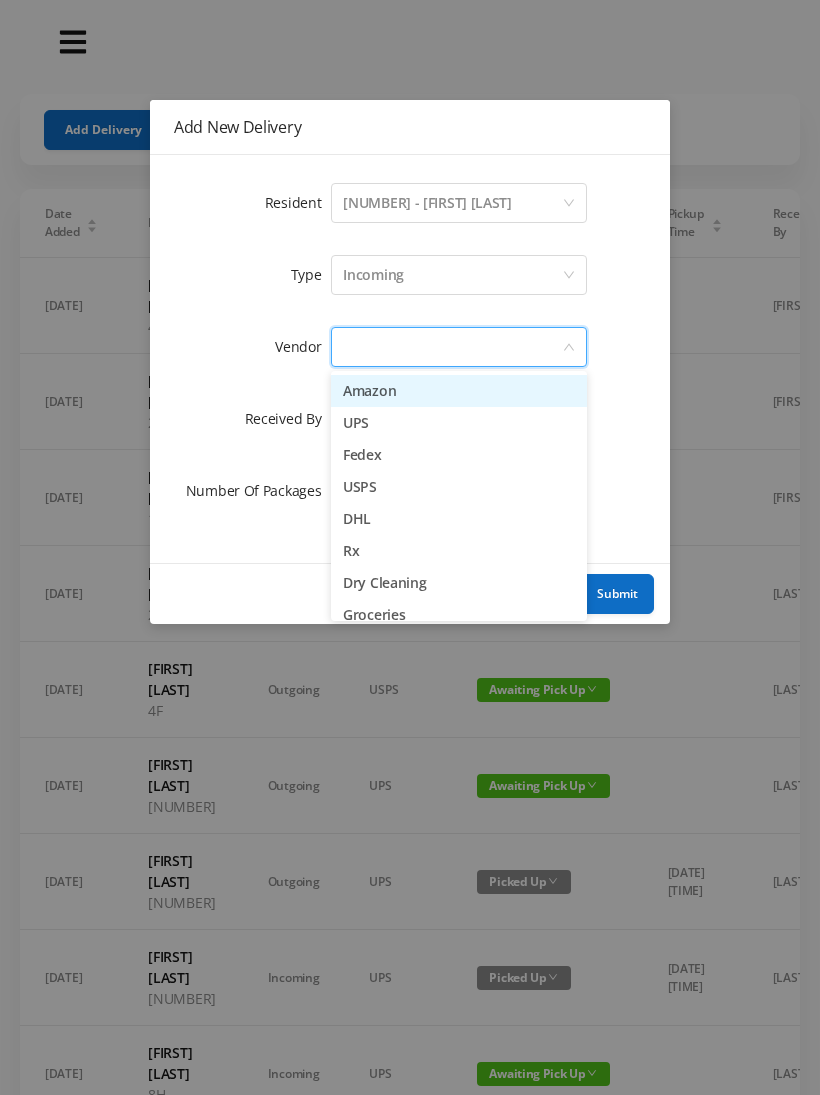 click on "Amazon" at bounding box center [459, 391] 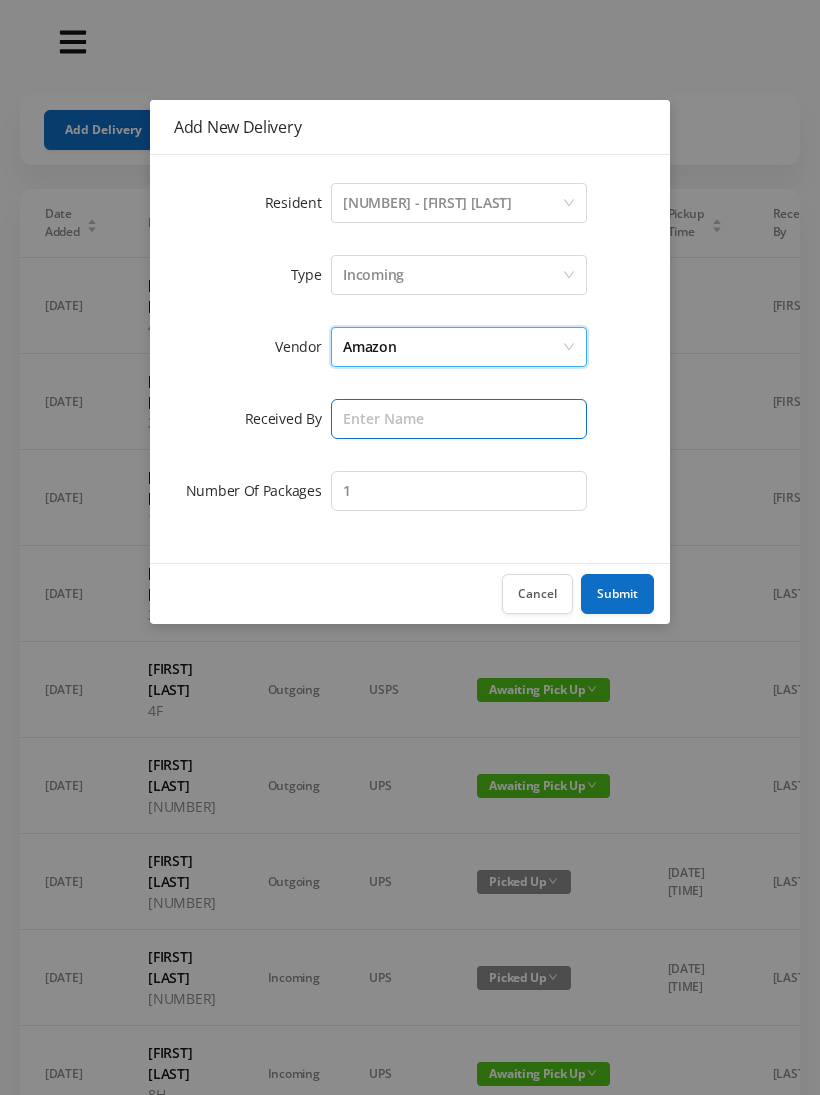 click at bounding box center [459, 419] 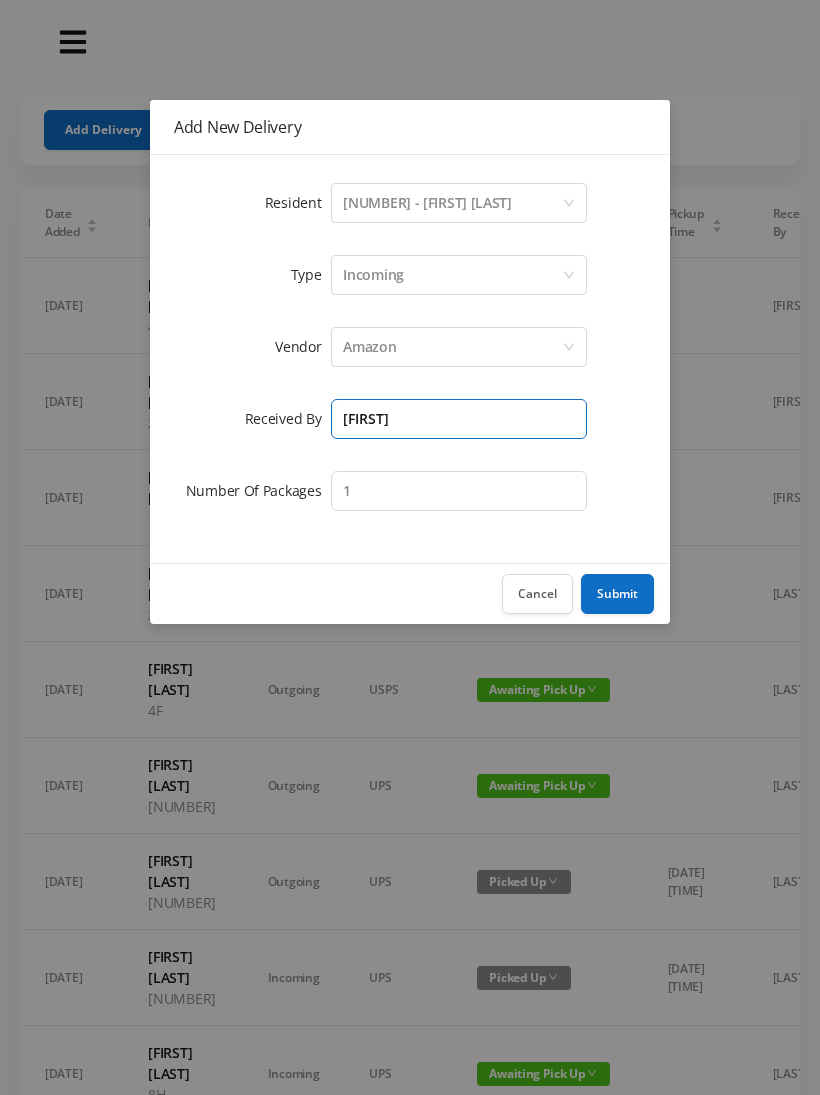 type on "[FIRST]" 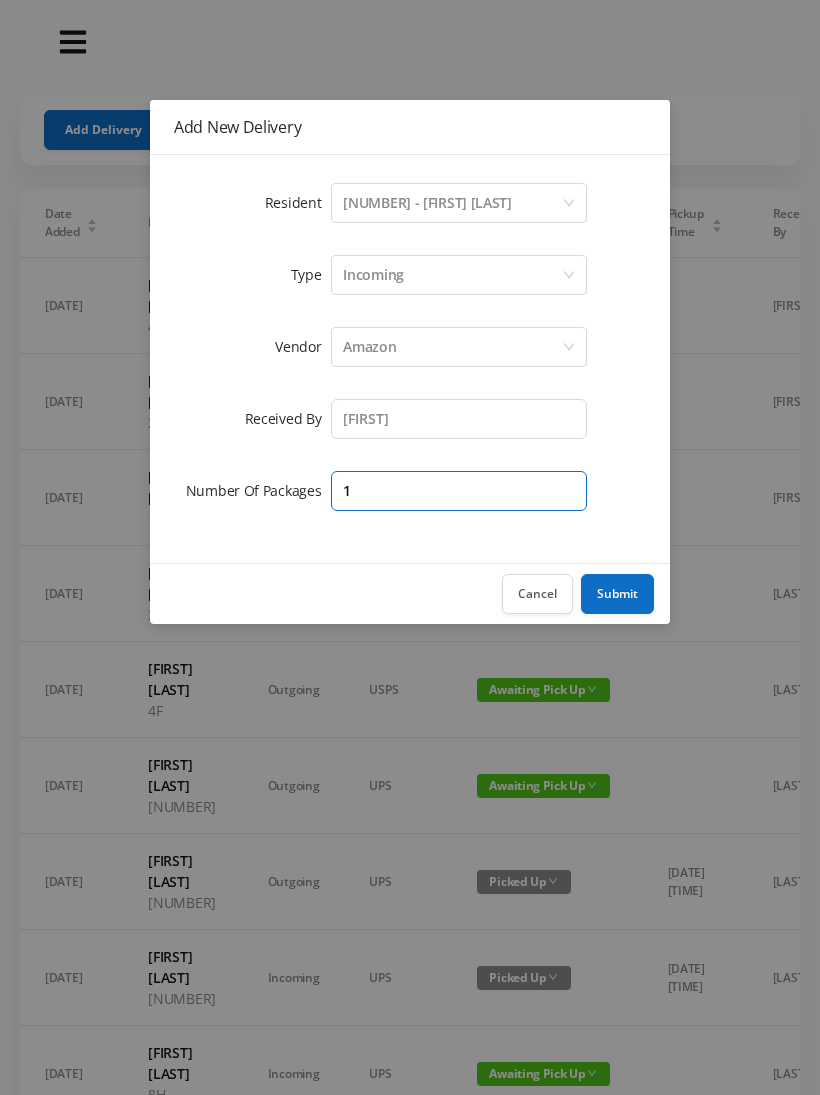 click on "1" at bounding box center [459, 419] 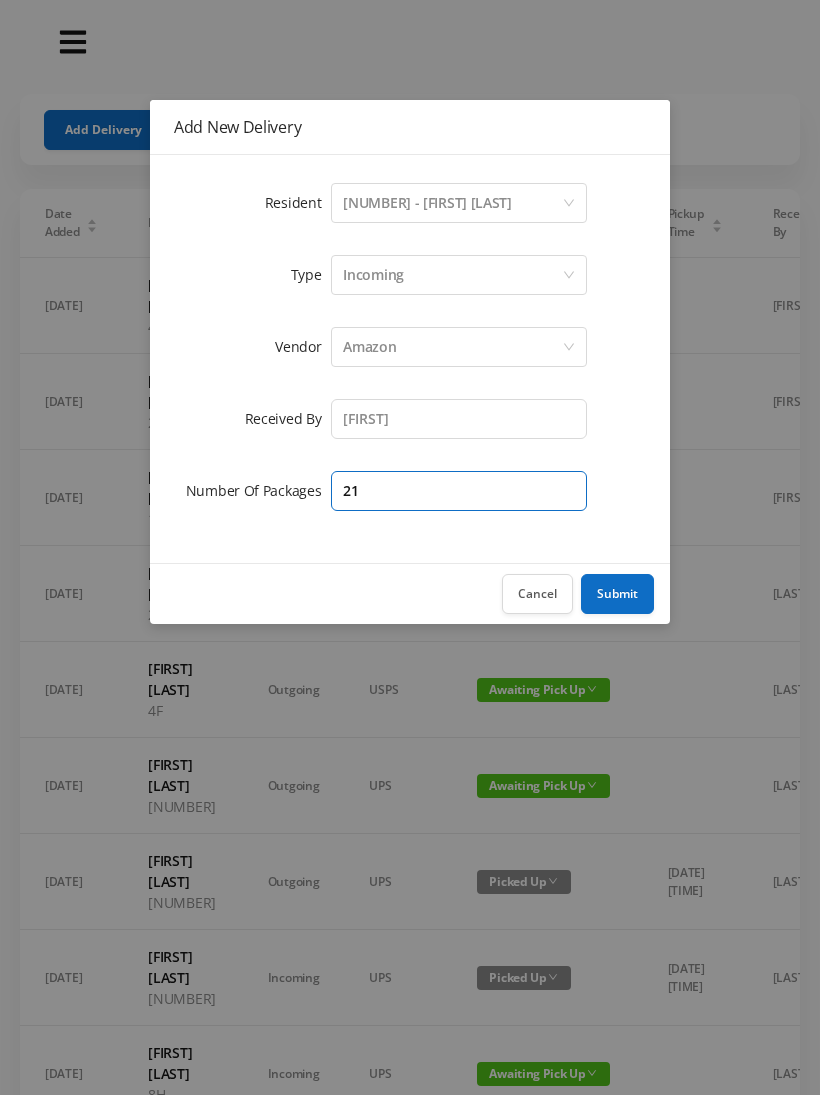 click on "21" at bounding box center [459, 419] 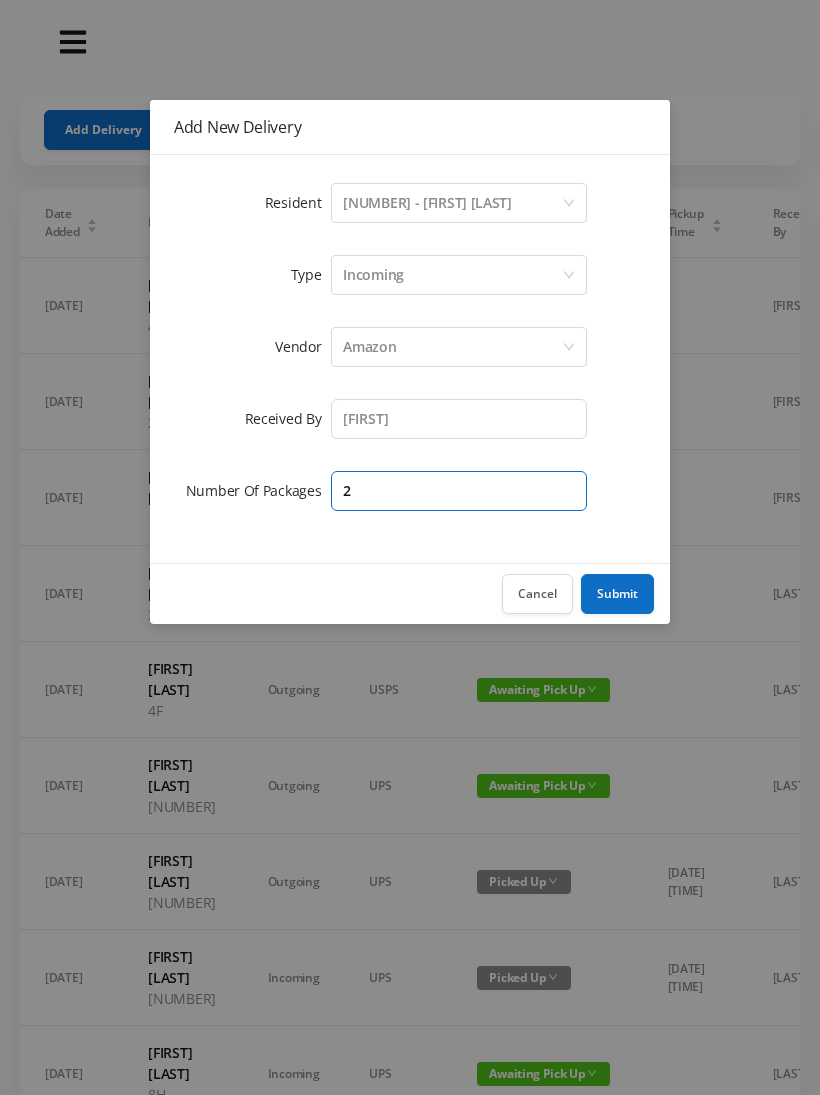 type on "2" 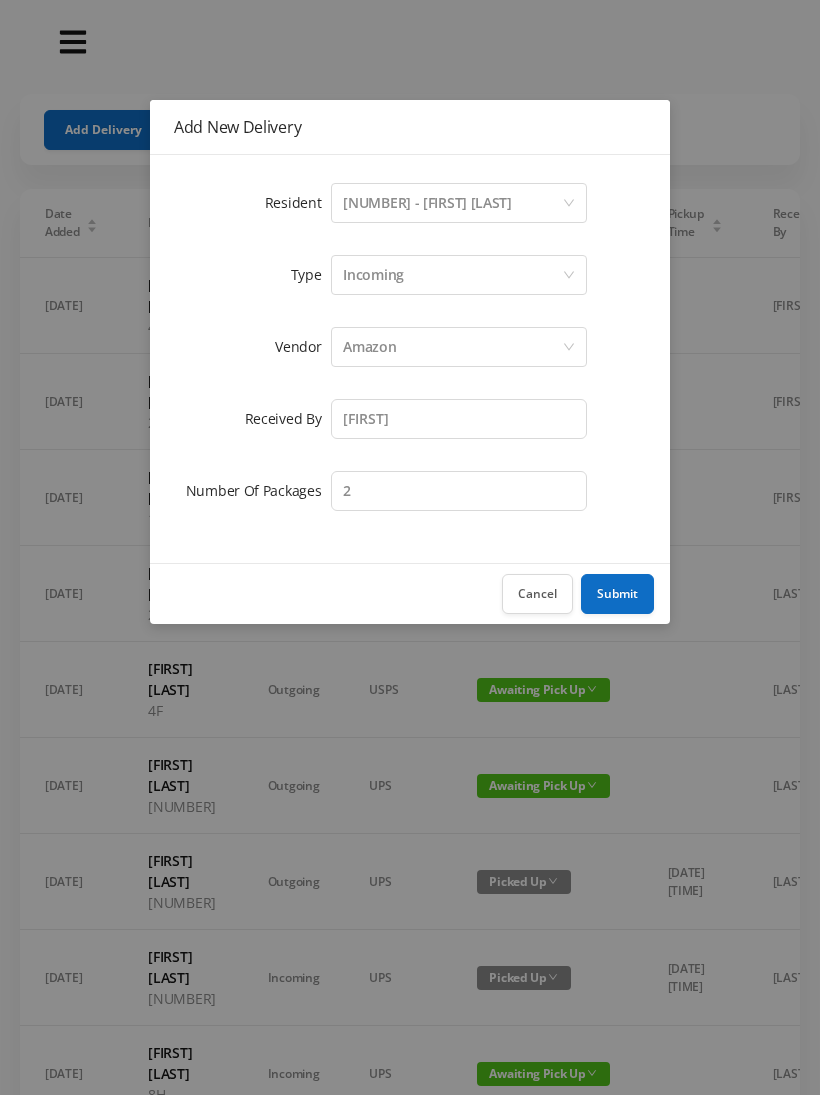 click on "Submit" at bounding box center (617, 594) 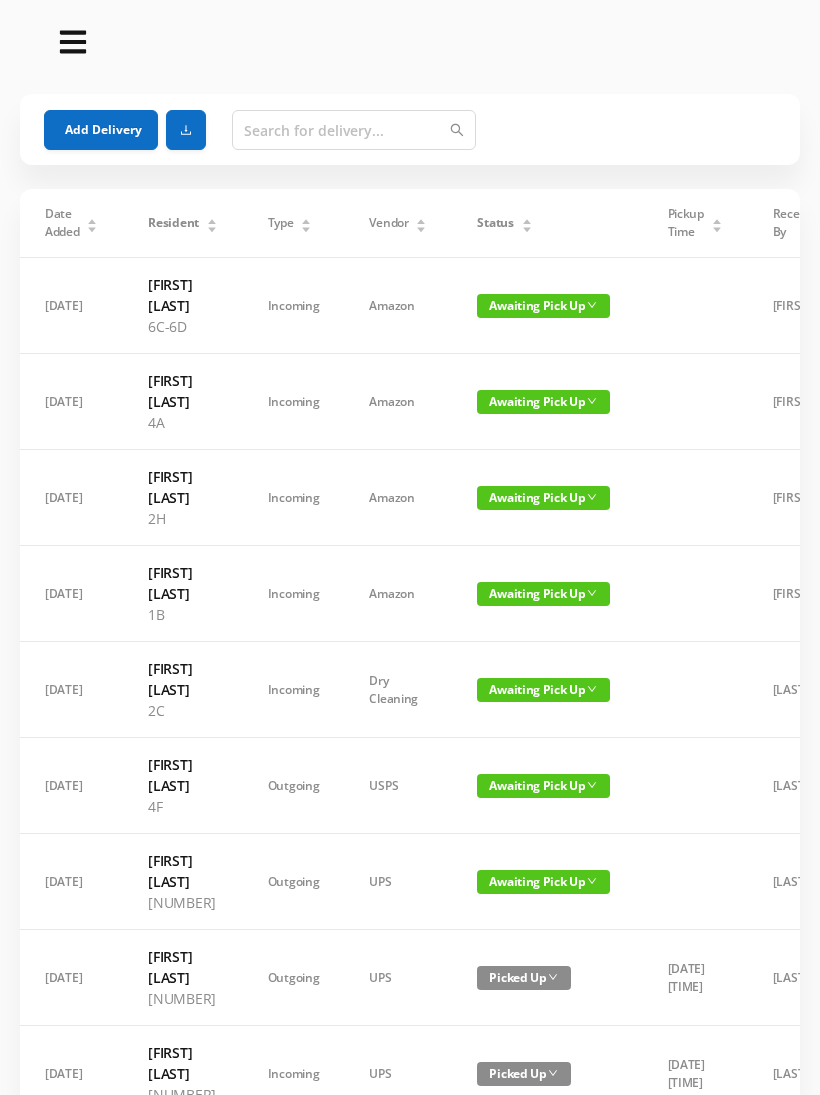 click on "Add Delivery" at bounding box center [101, 130] 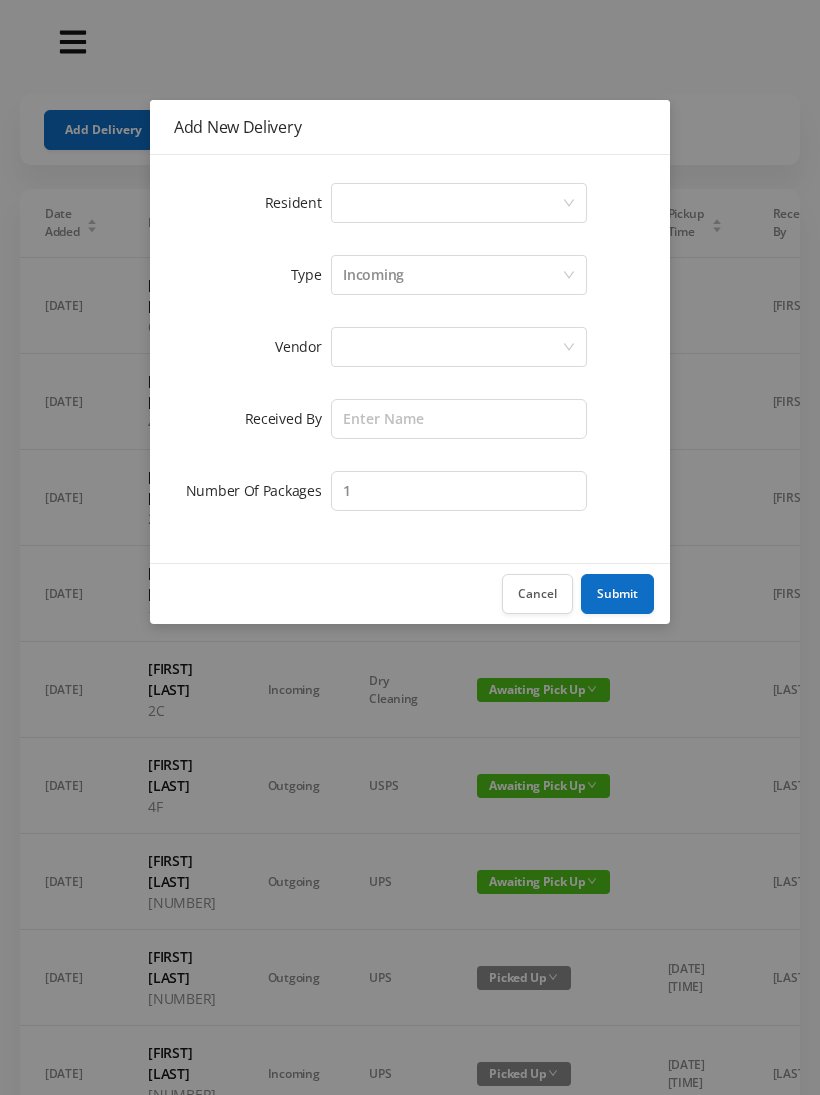 click on "Select a person" at bounding box center (459, 203) 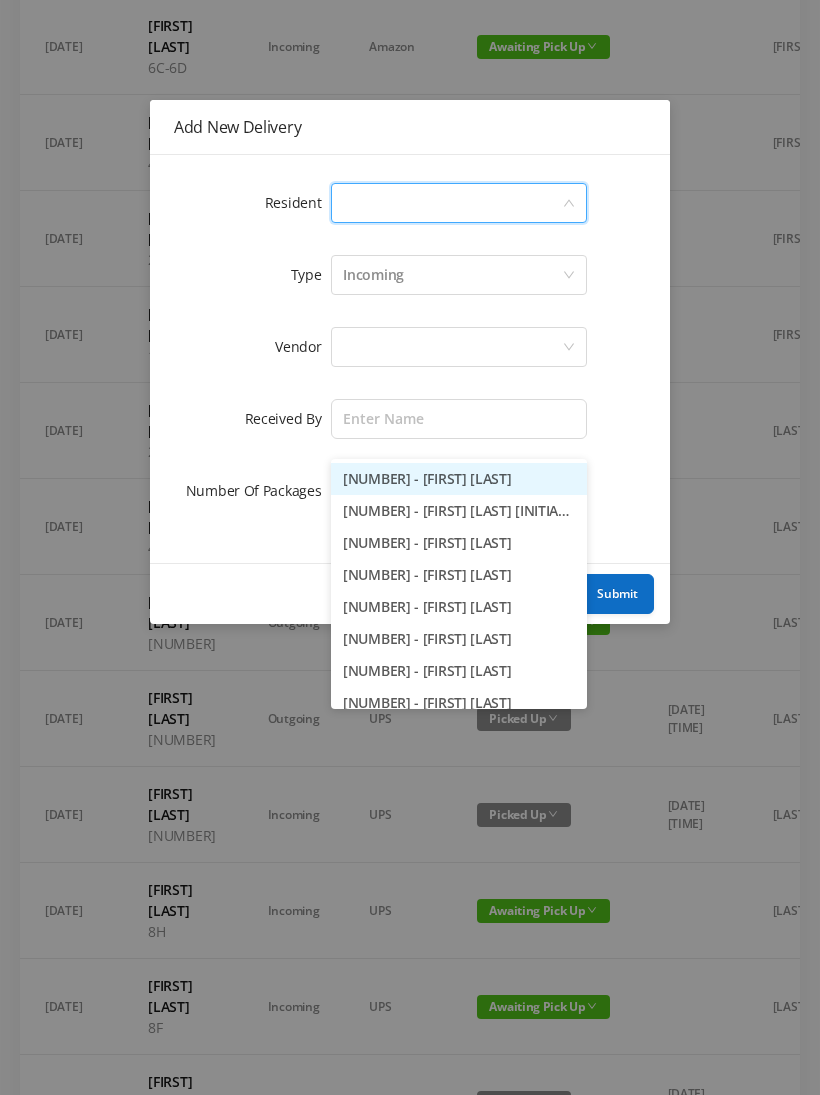 scroll, scrollTop: 171, scrollLeft: 0, axis: vertical 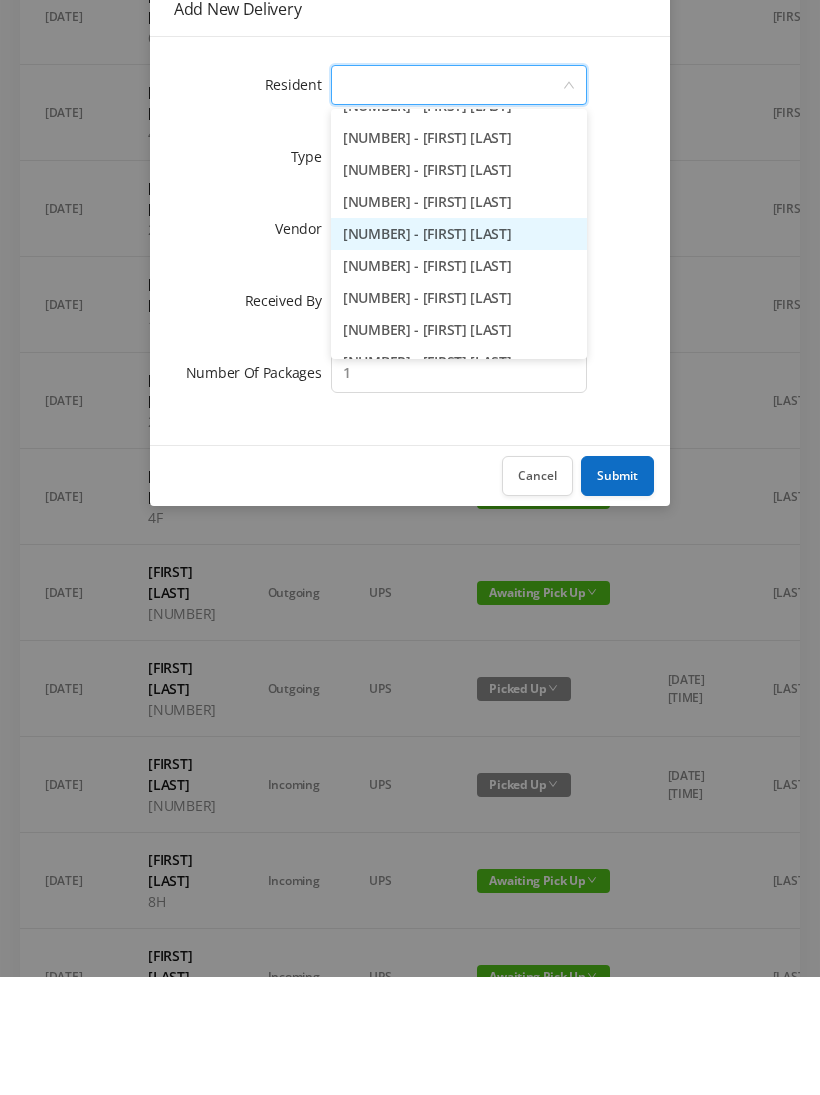 click on "2G - [FIRST] [LAST]" at bounding box center [459, 352] 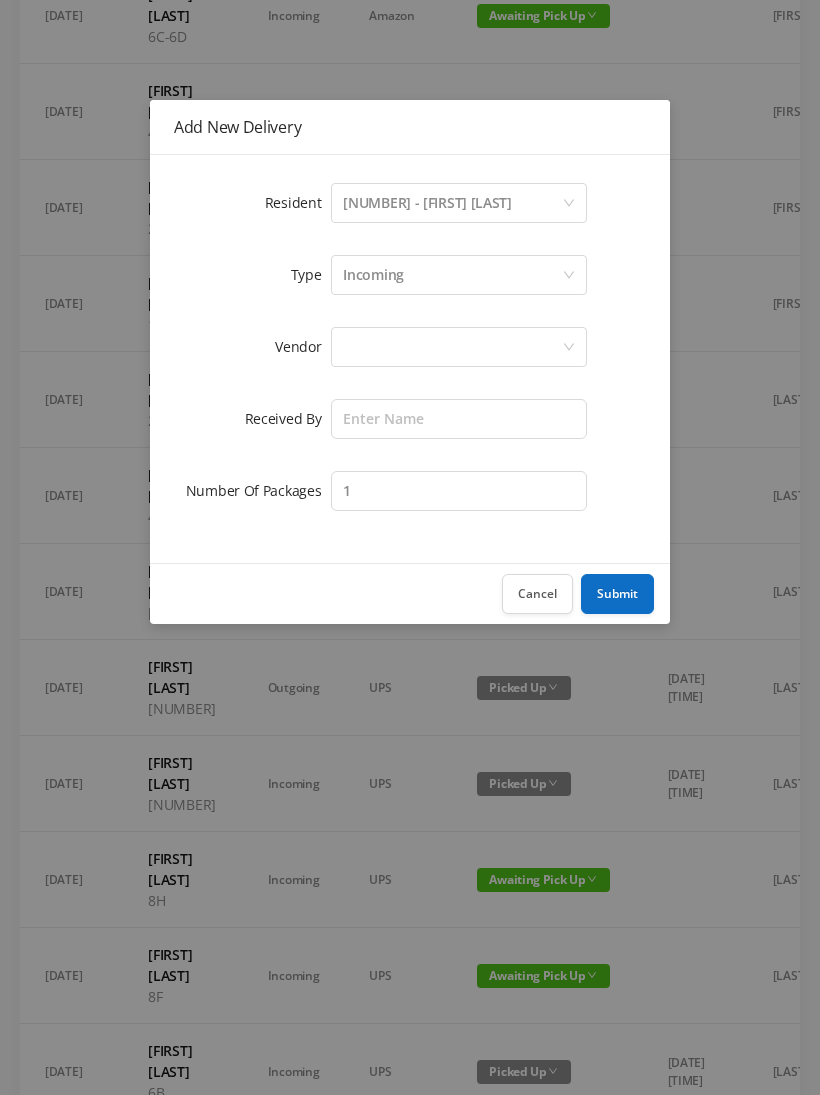 click on "Incoming" at bounding box center [452, 203] 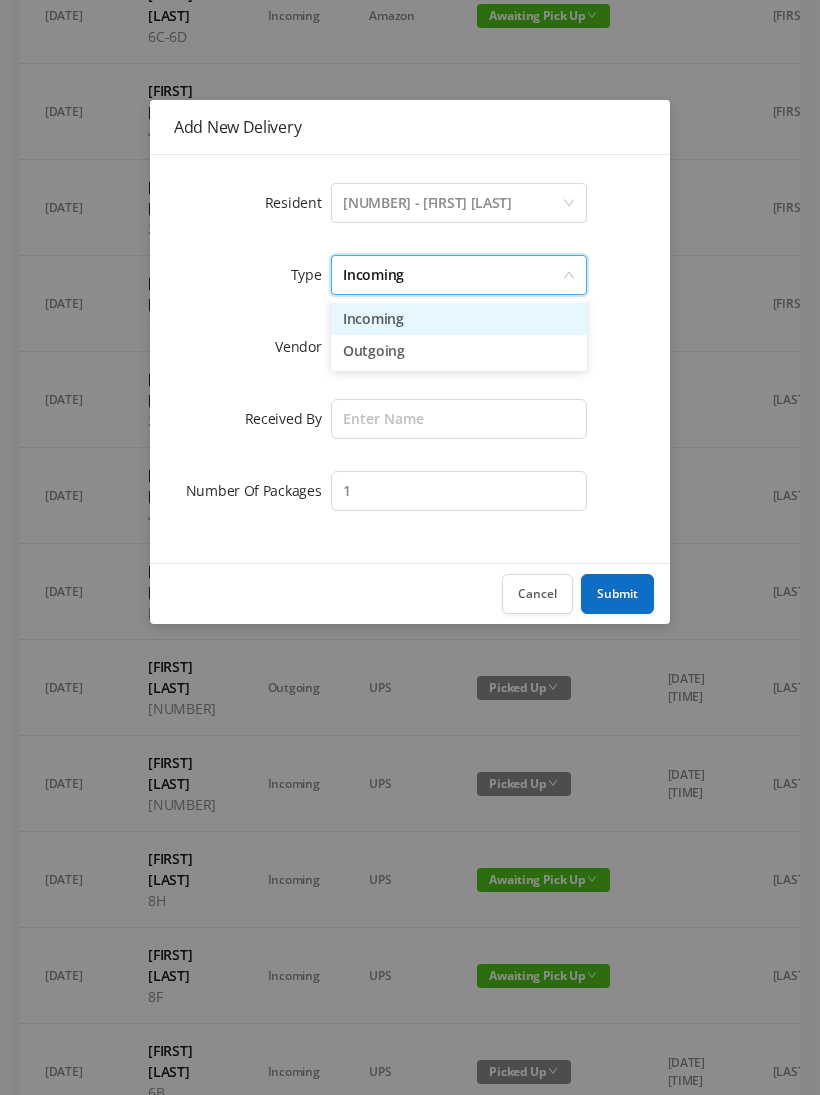 click on "Outgoing" at bounding box center (459, 351) 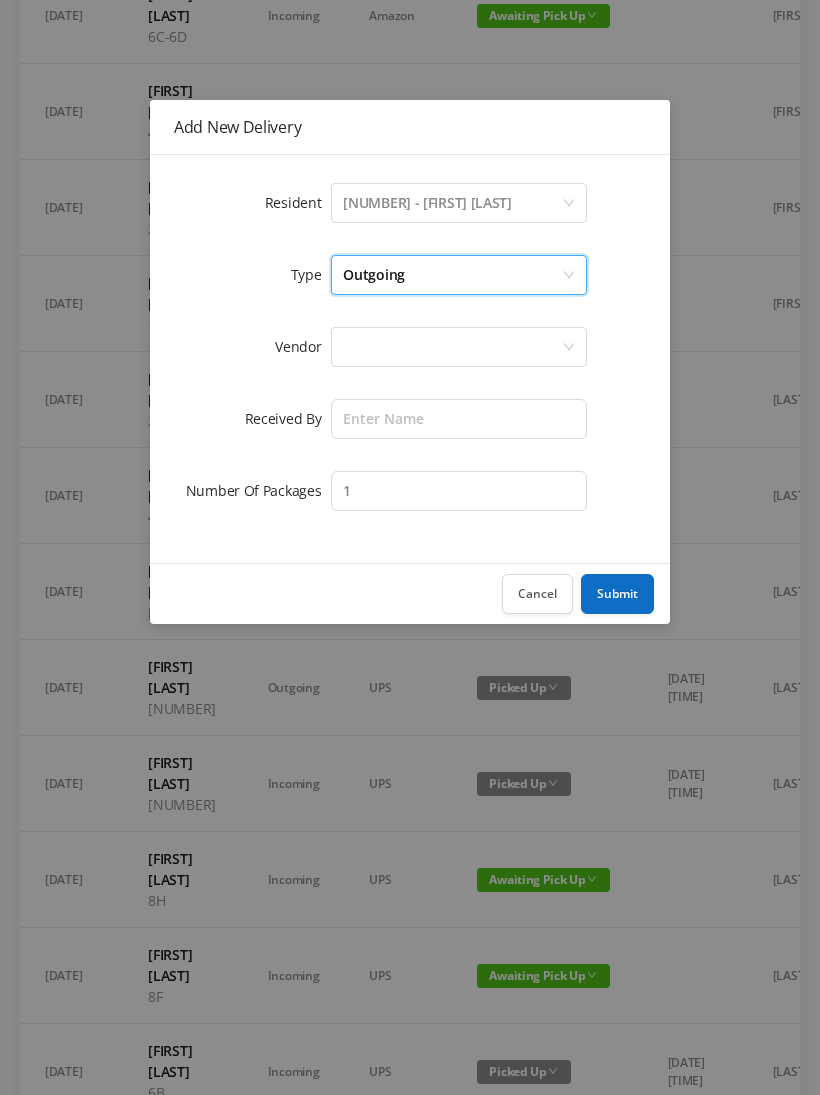 click at bounding box center [452, 203] 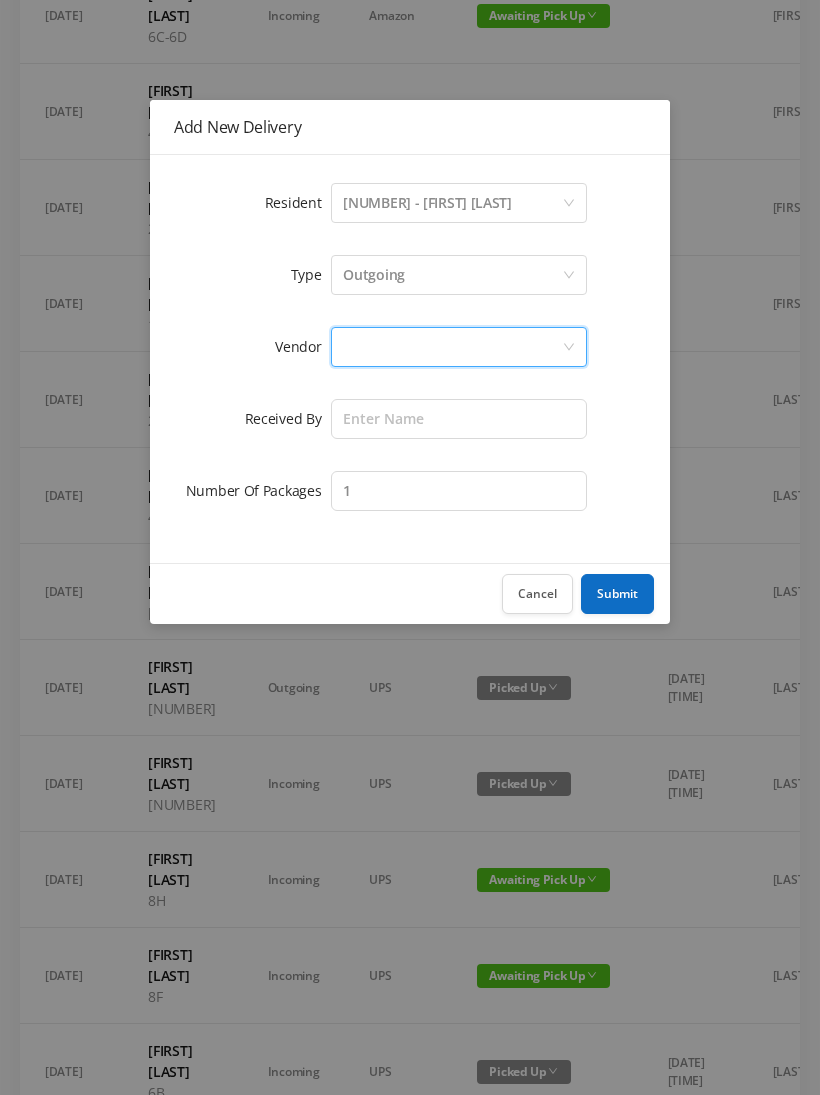 click on "Outgoing" at bounding box center (452, 203) 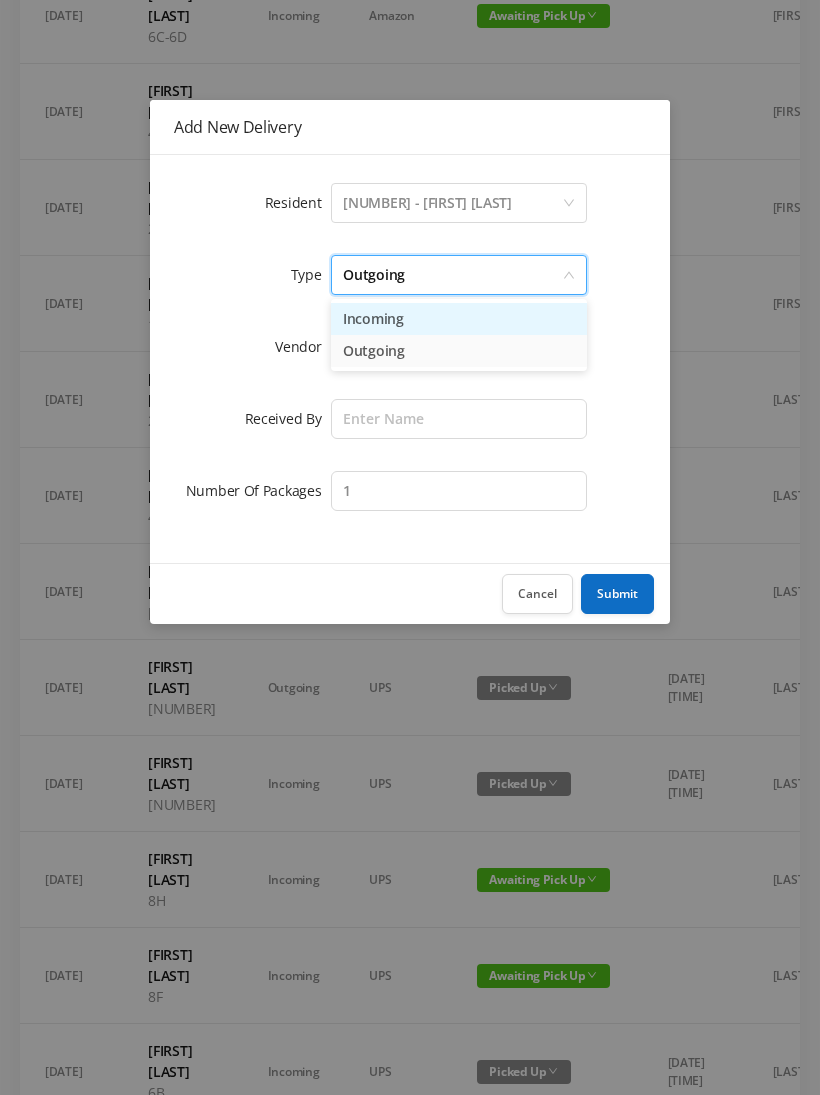 click on "Incoming" at bounding box center [459, 319] 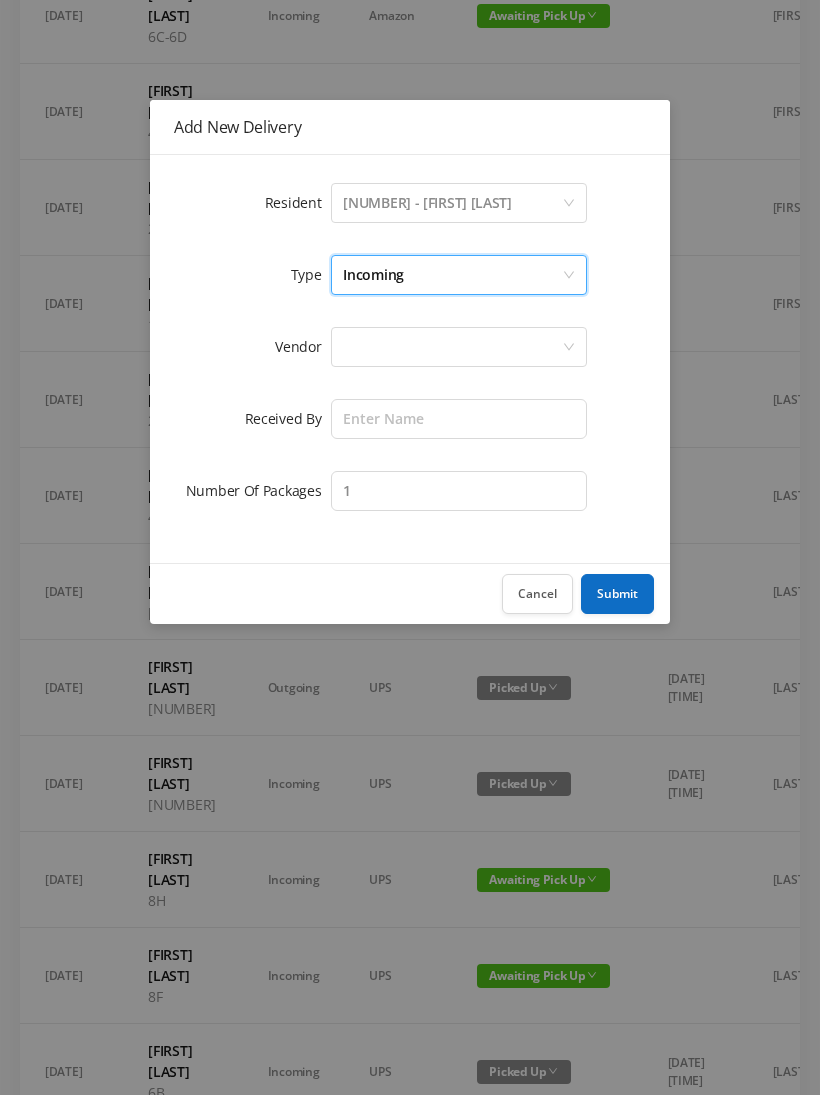 click at bounding box center [452, 203] 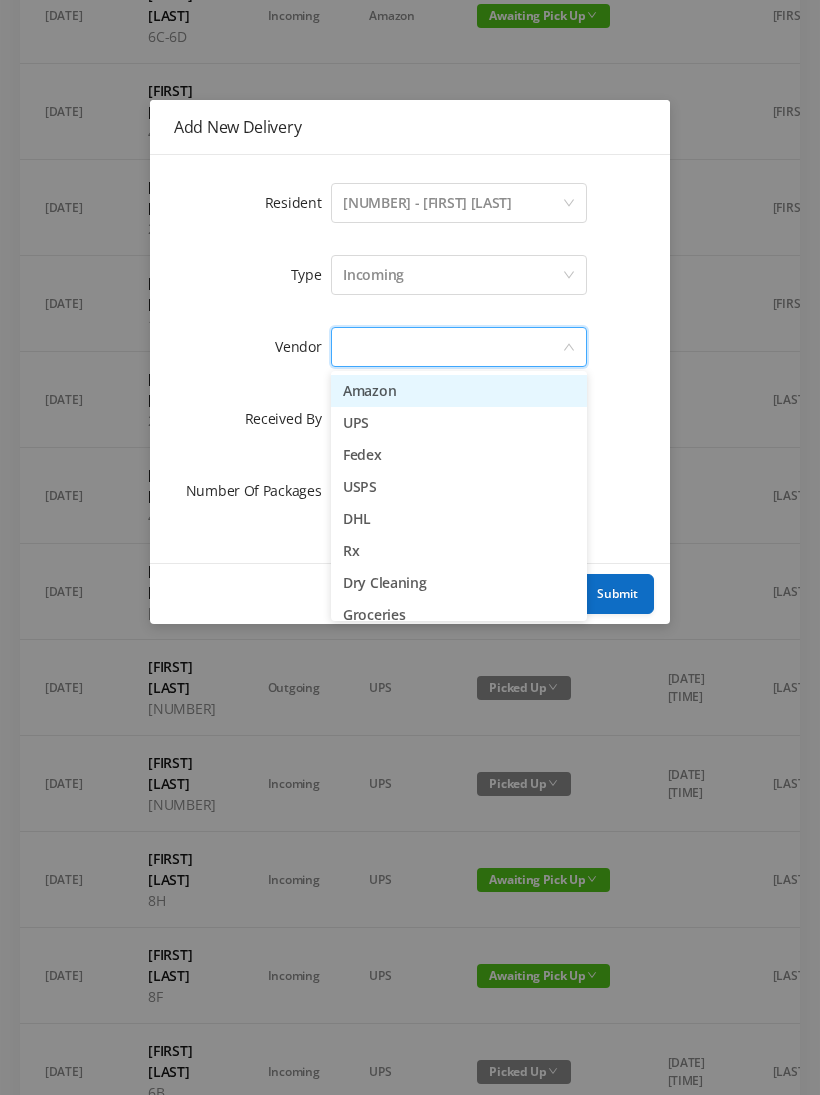 click on "Amazon" at bounding box center [459, 391] 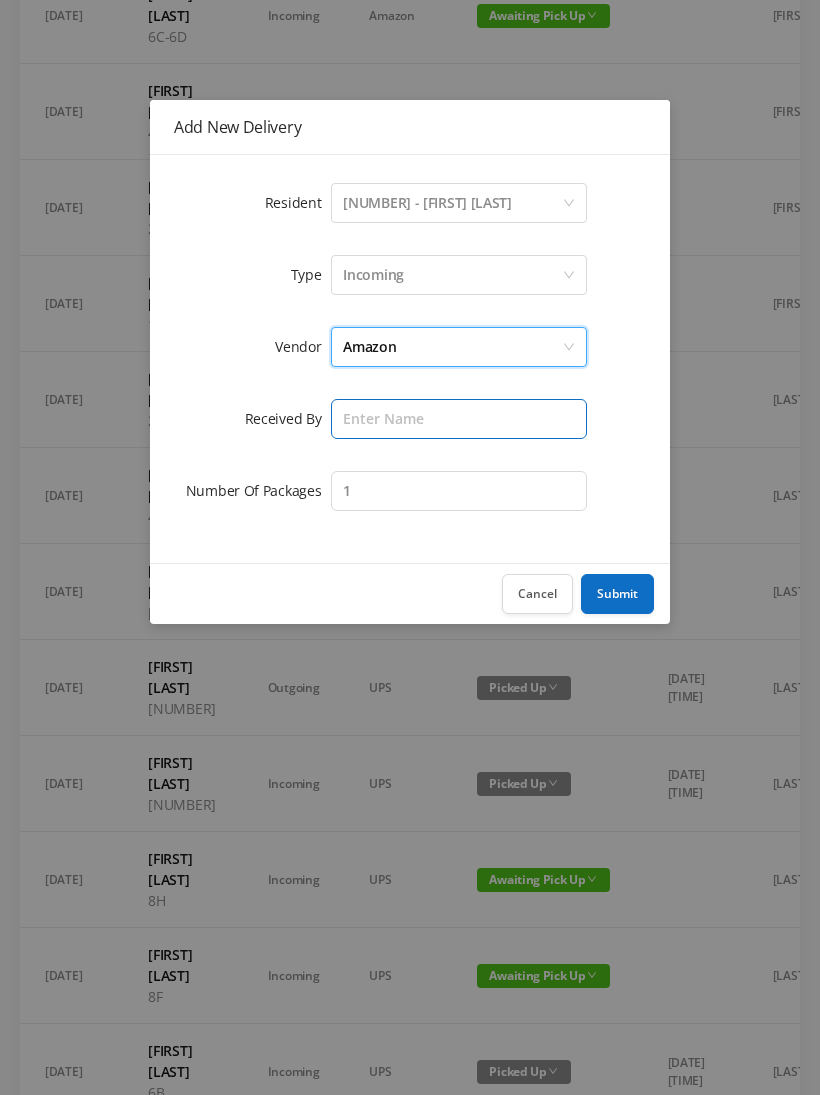 click at bounding box center (459, 419) 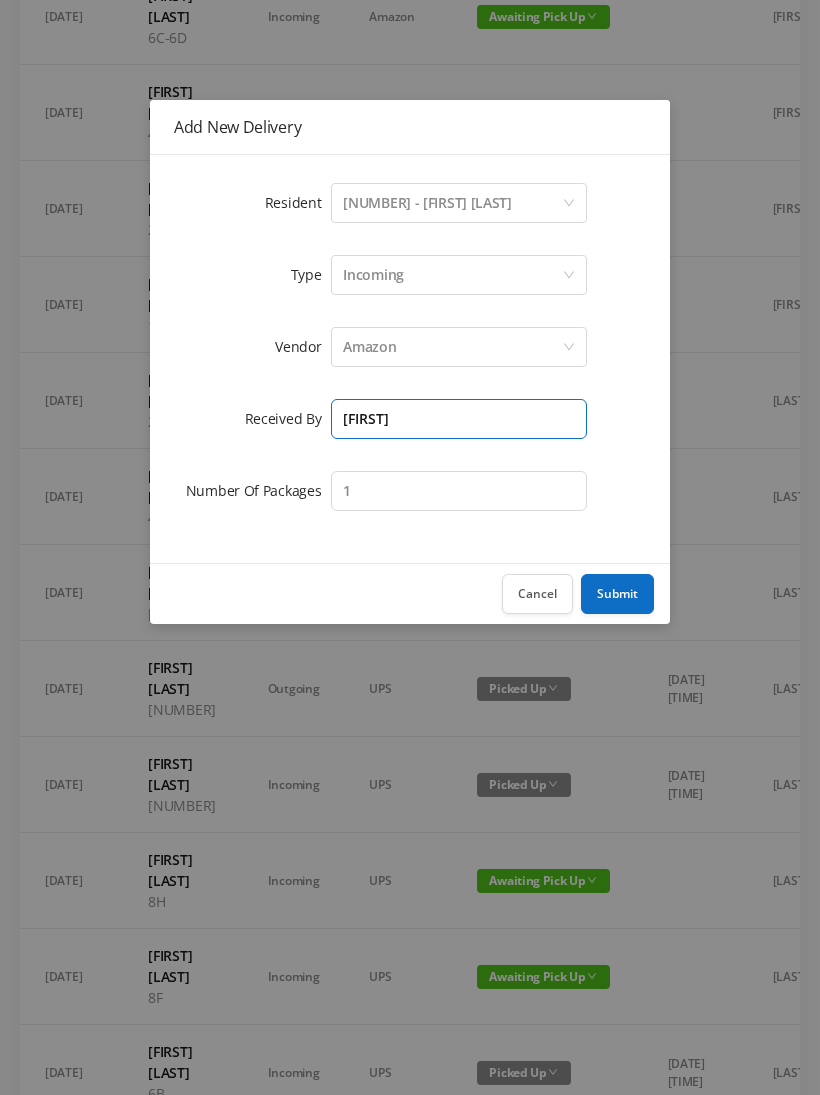 type on "[FIRST]" 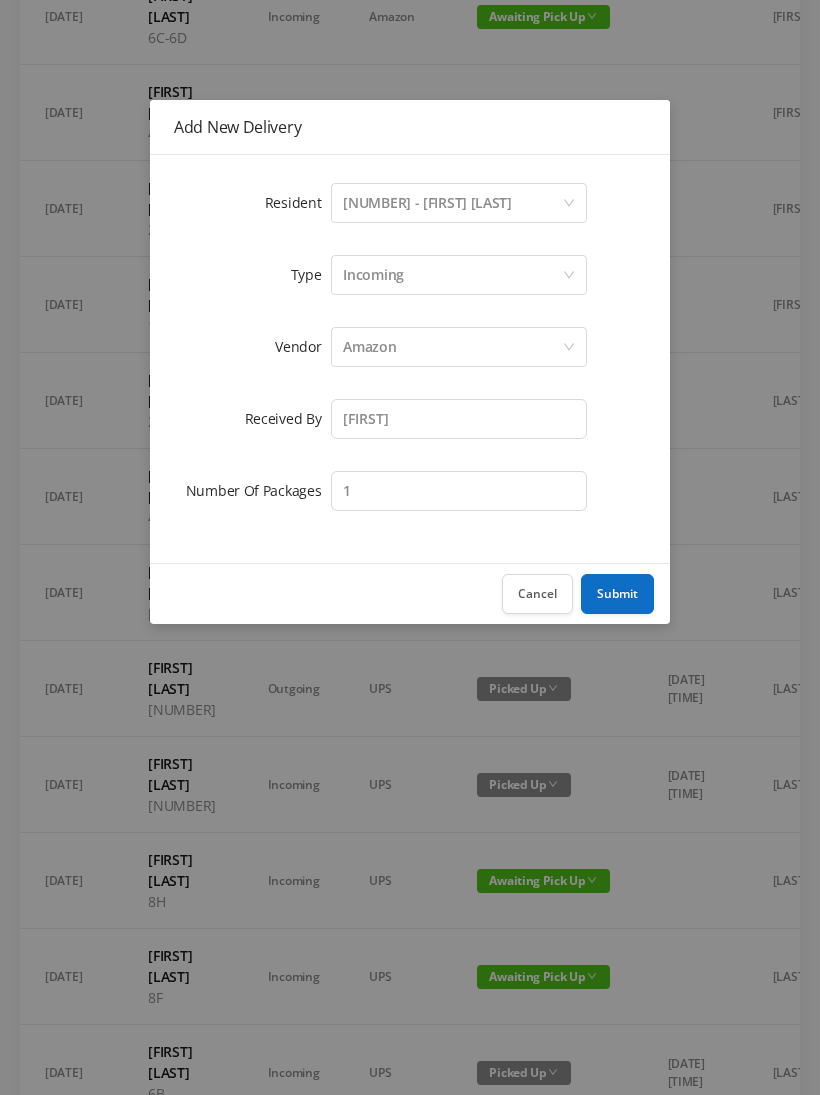 click on "Submit" at bounding box center [617, 594] 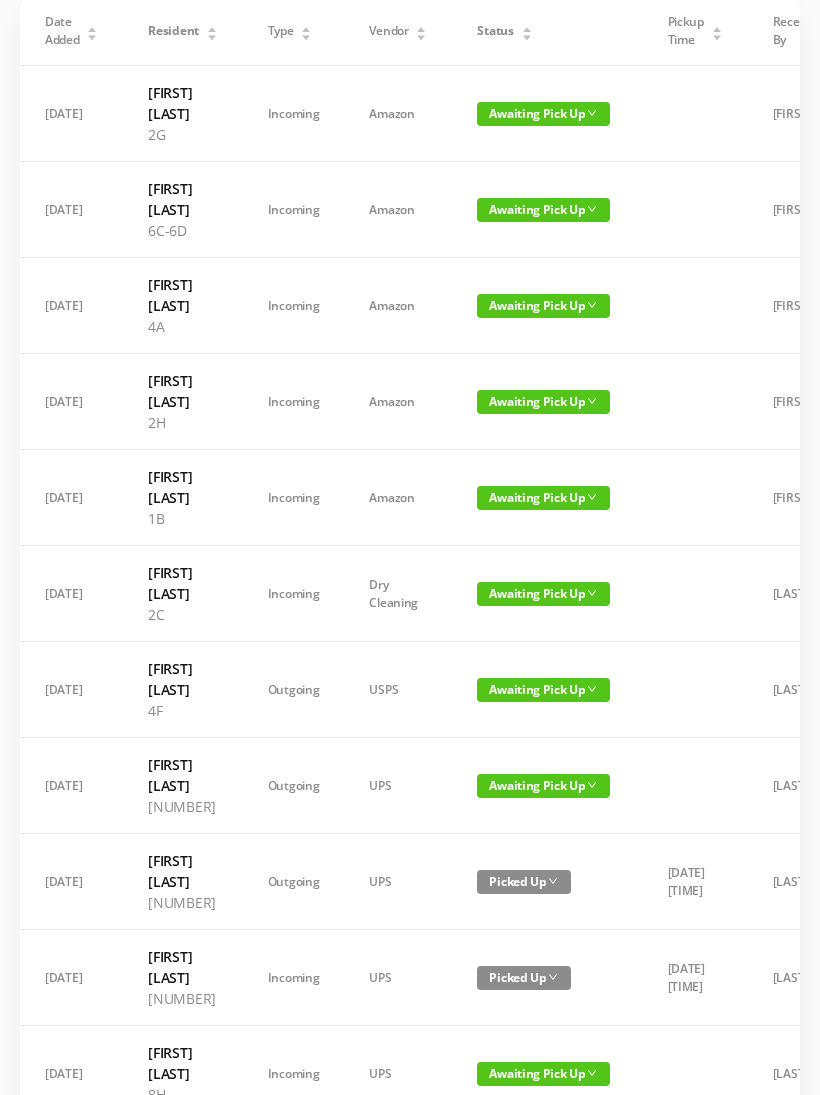 scroll, scrollTop: 0, scrollLeft: 0, axis: both 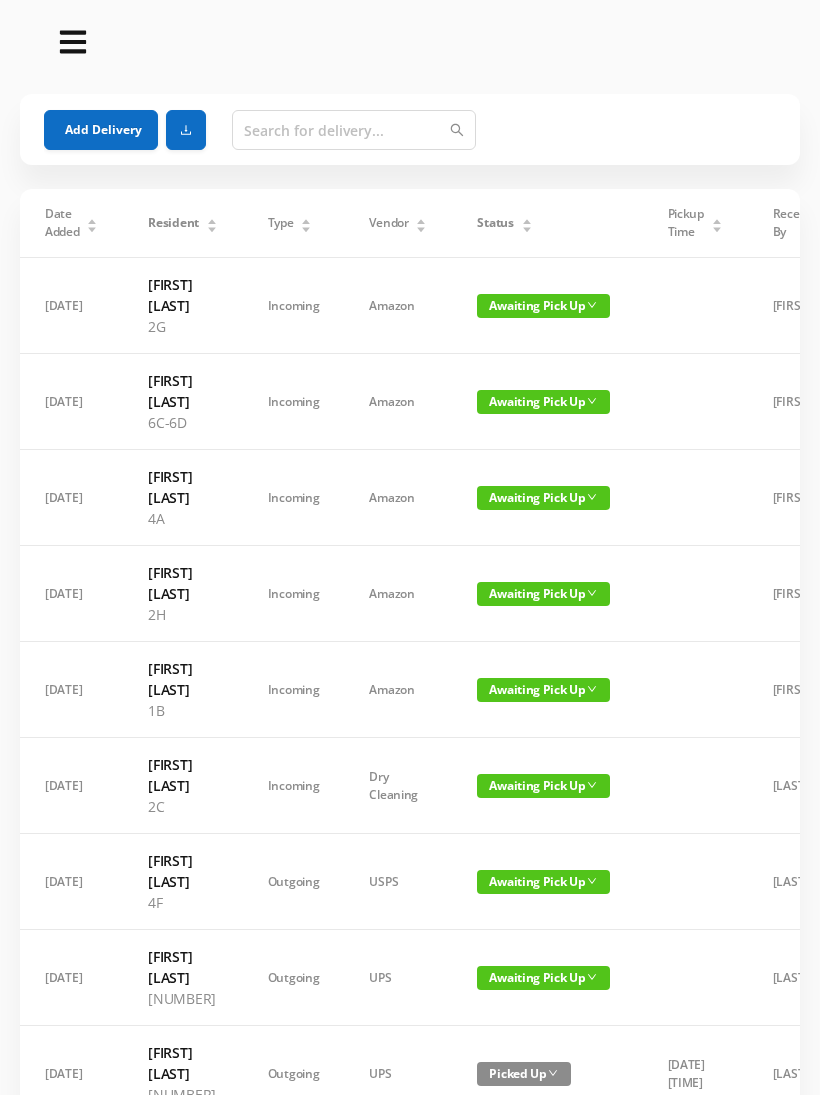 click on "Add Delivery" at bounding box center (101, 130) 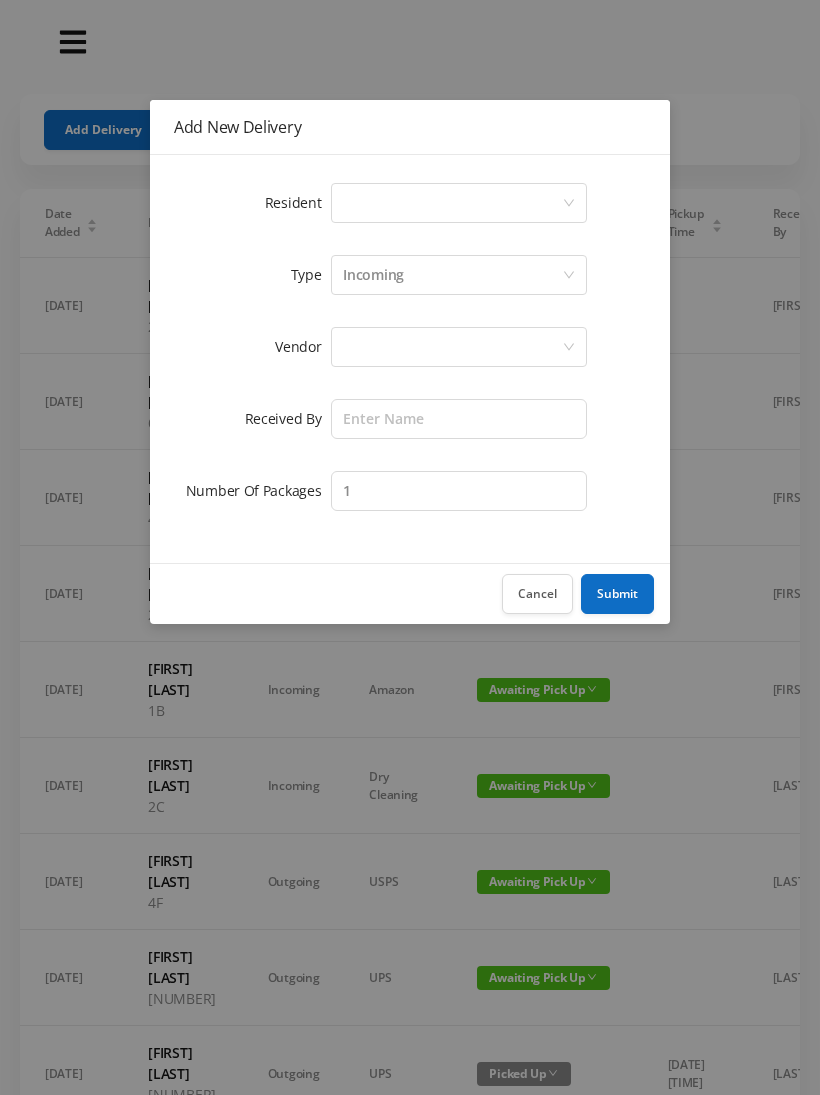 click on "Select a person" at bounding box center (452, 203) 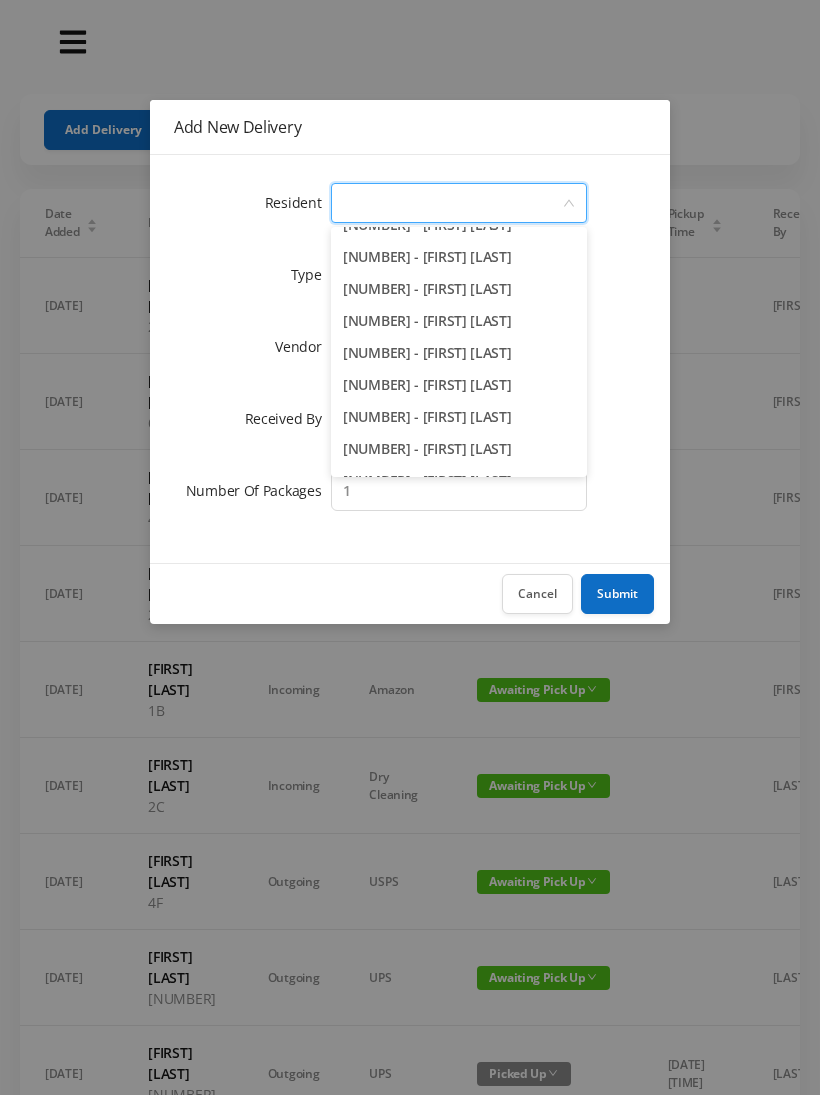 scroll, scrollTop: 1176, scrollLeft: 0, axis: vertical 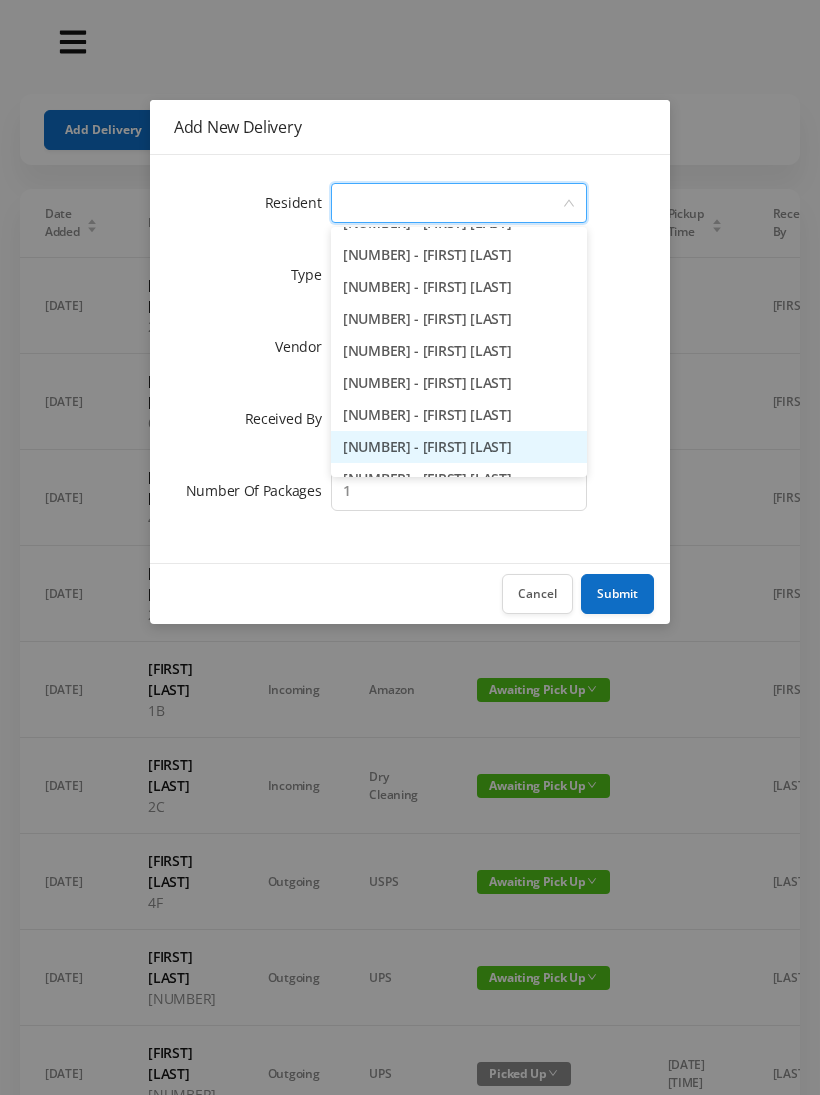 click on "4E - [FIRST] [LAST]" at bounding box center [459, 447] 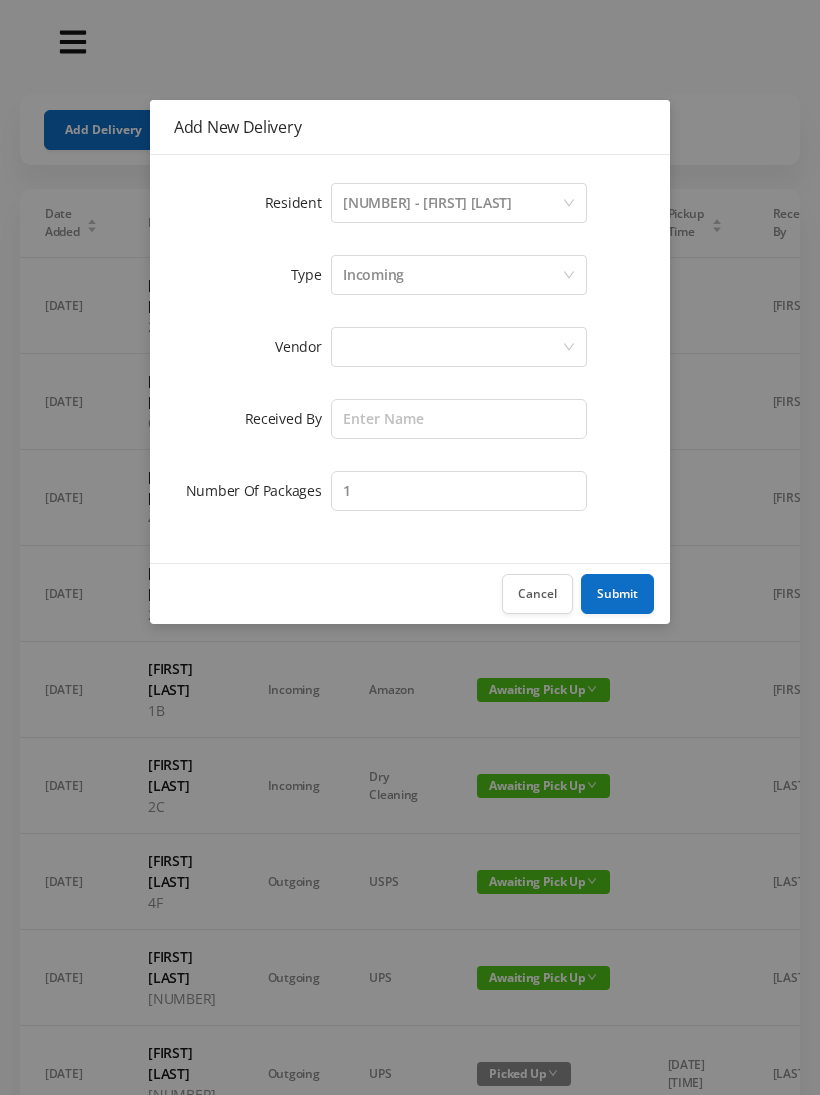 click at bounding box center (452, 203) 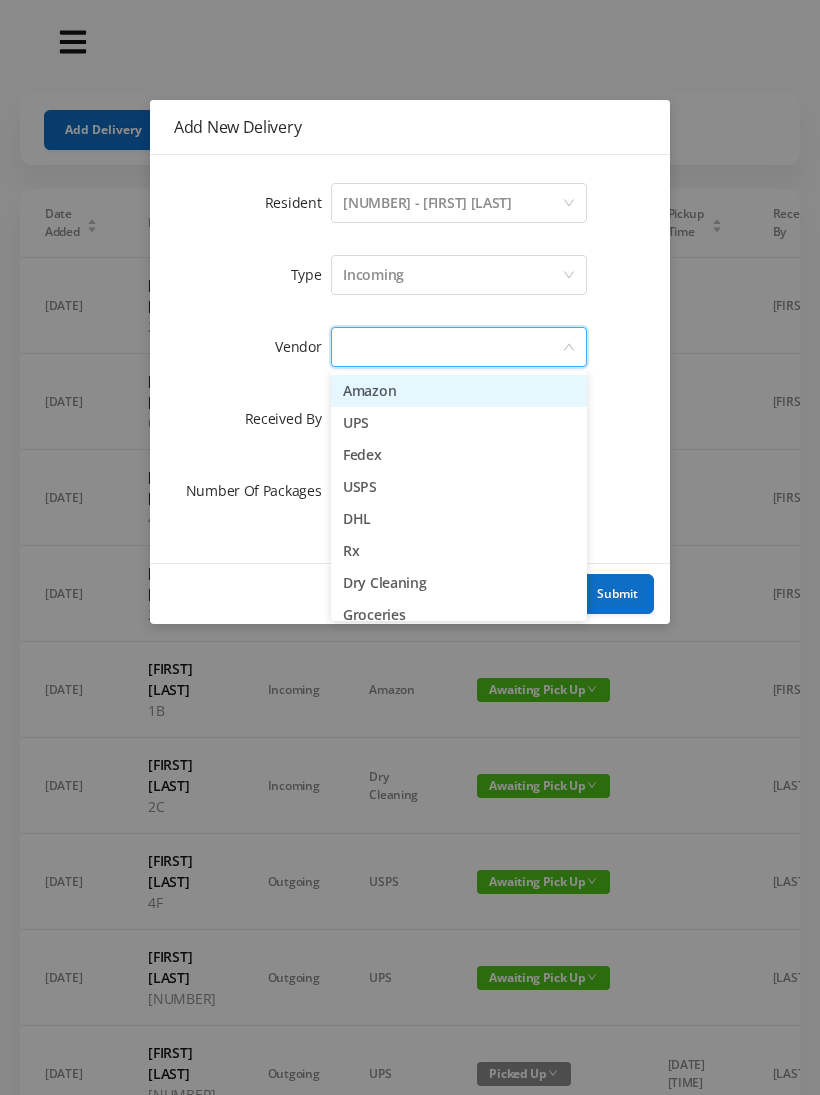 click on "Amazon" at bounding box center (459, 391) 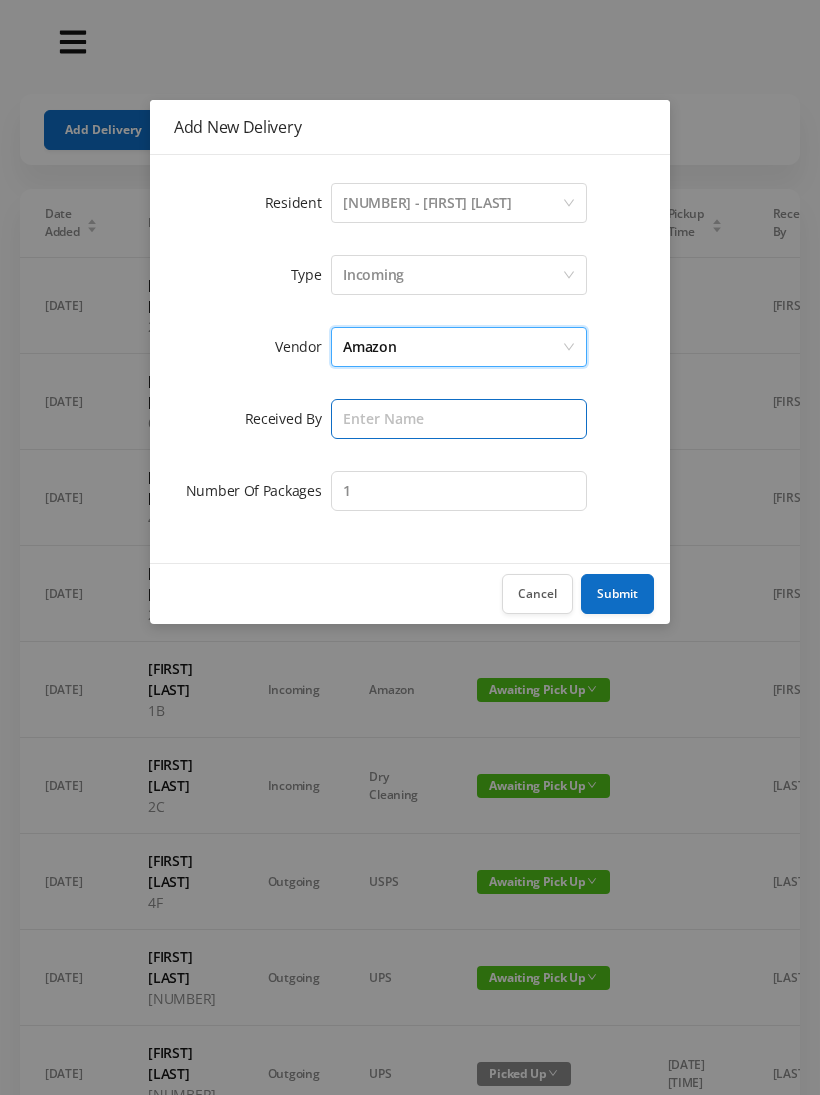 click at bounding box center [459, 419] 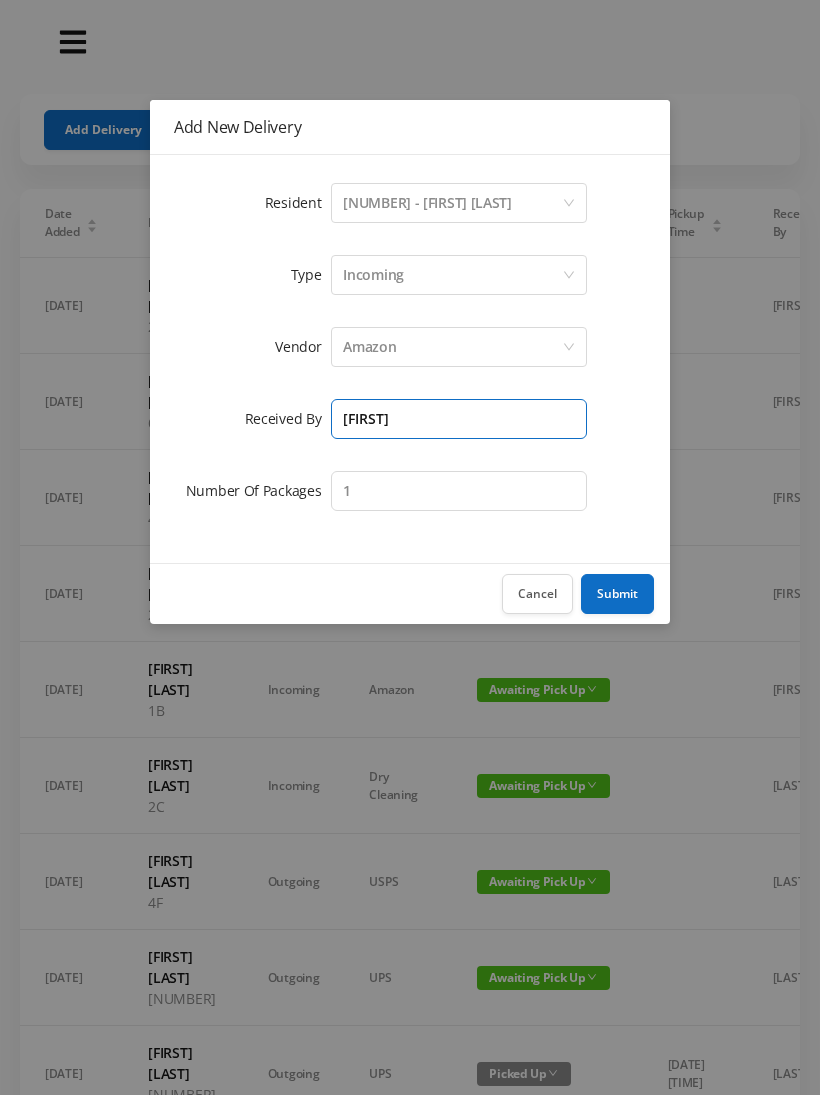 type on "[FIRST]" 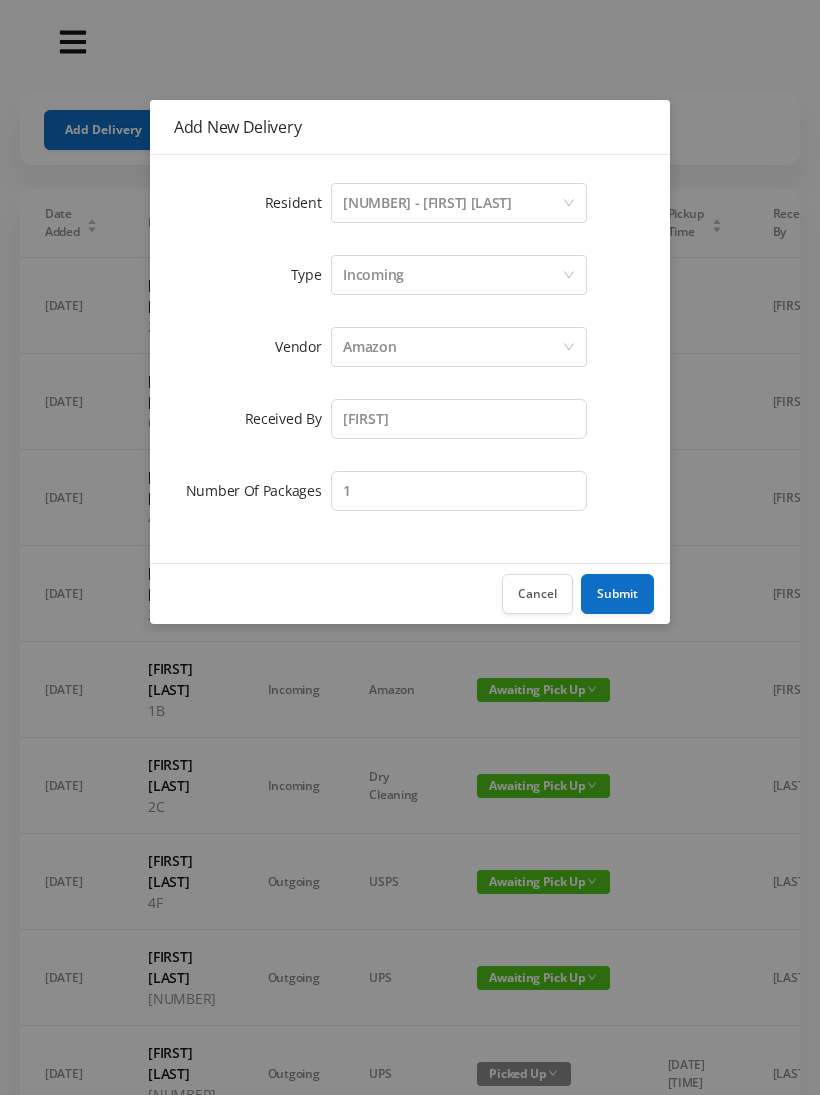click on "Submit" at bounding box center [617, 594] 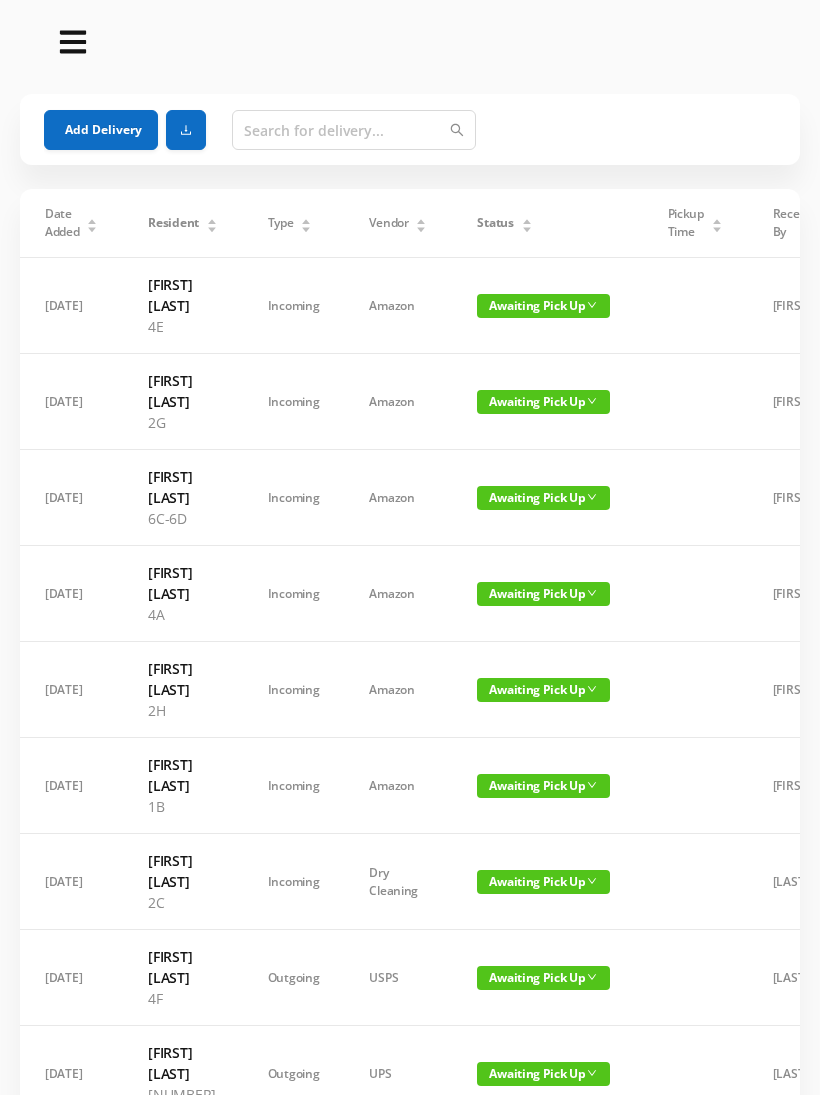 click on "Add Delivery" at bounding box center (101, 130) 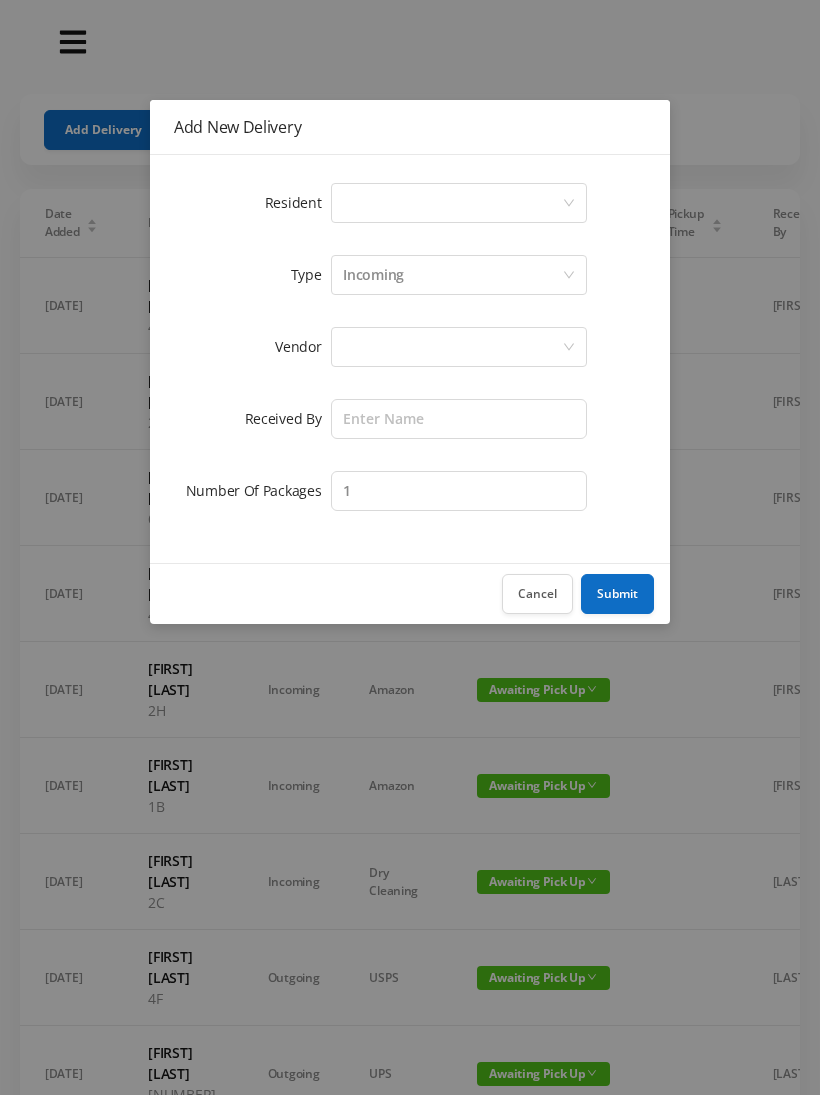 click on "Select a person" at bounding box center [452, 203] 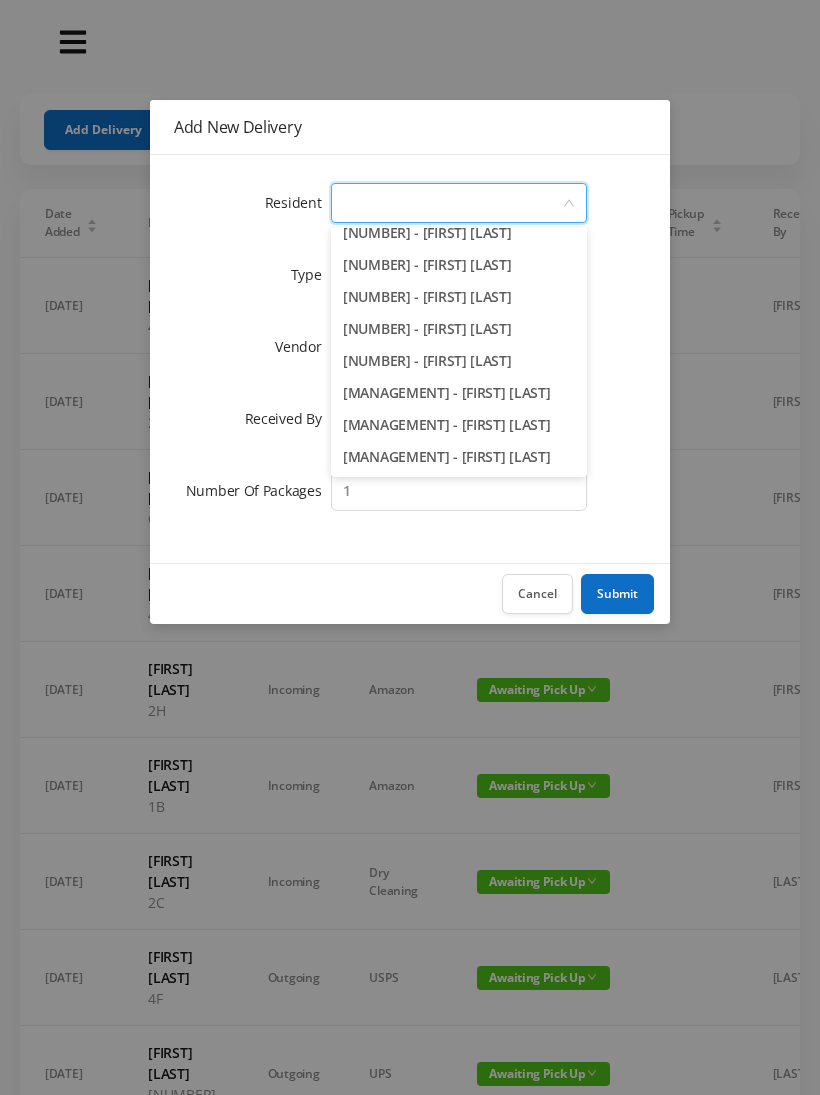 scroll, scrollTop: 2830, scrollLeft: 0, axis: vertical 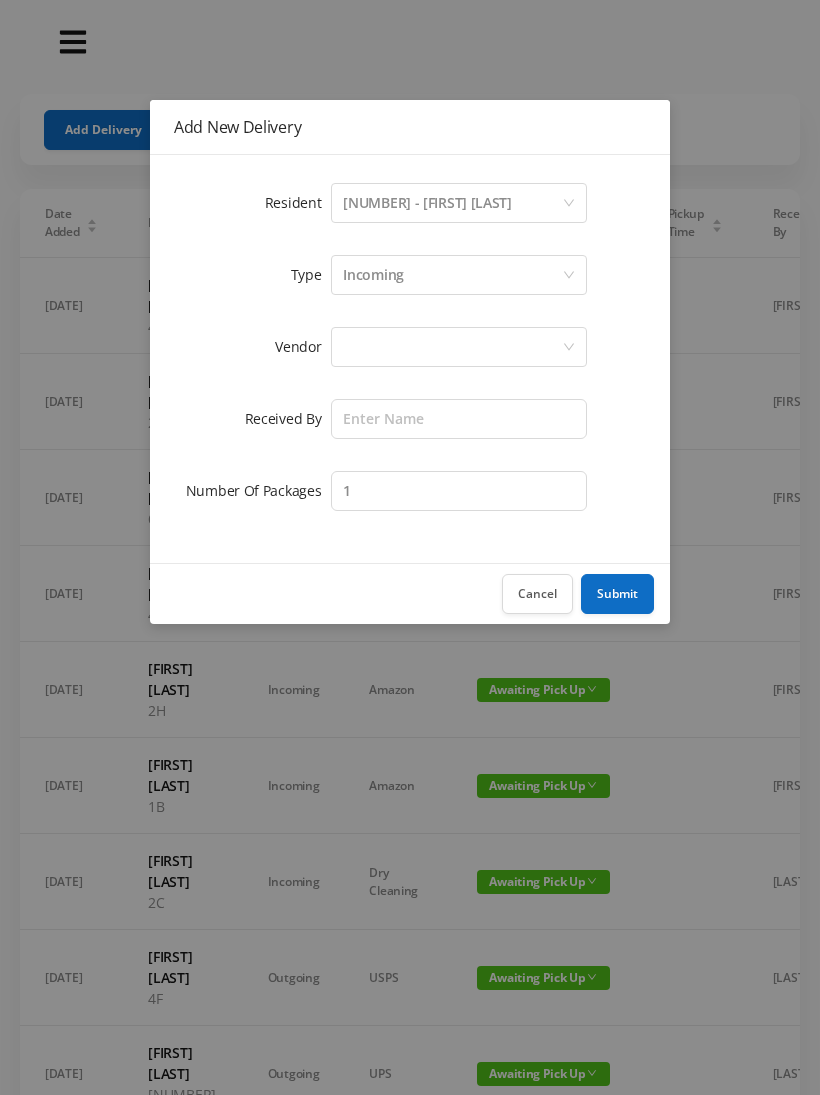 click at bounding box center (452, 203) 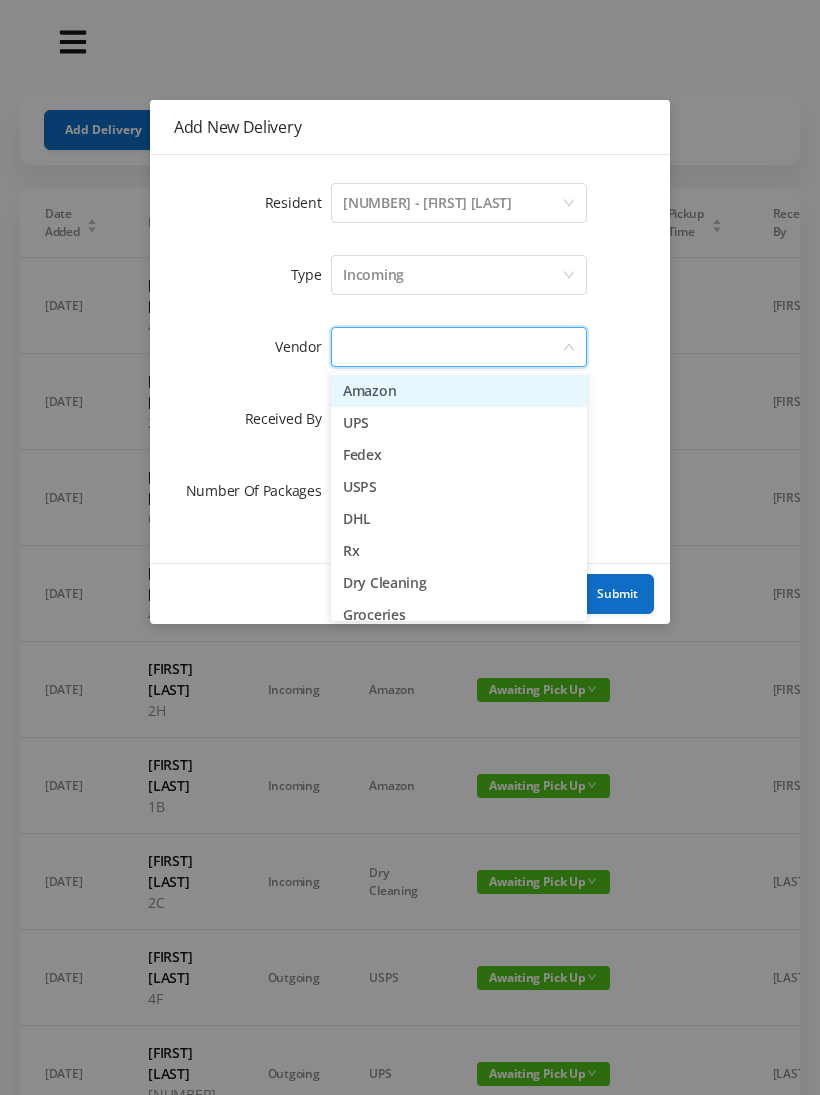 click on "Amazon" at bounding box center (459, 391) 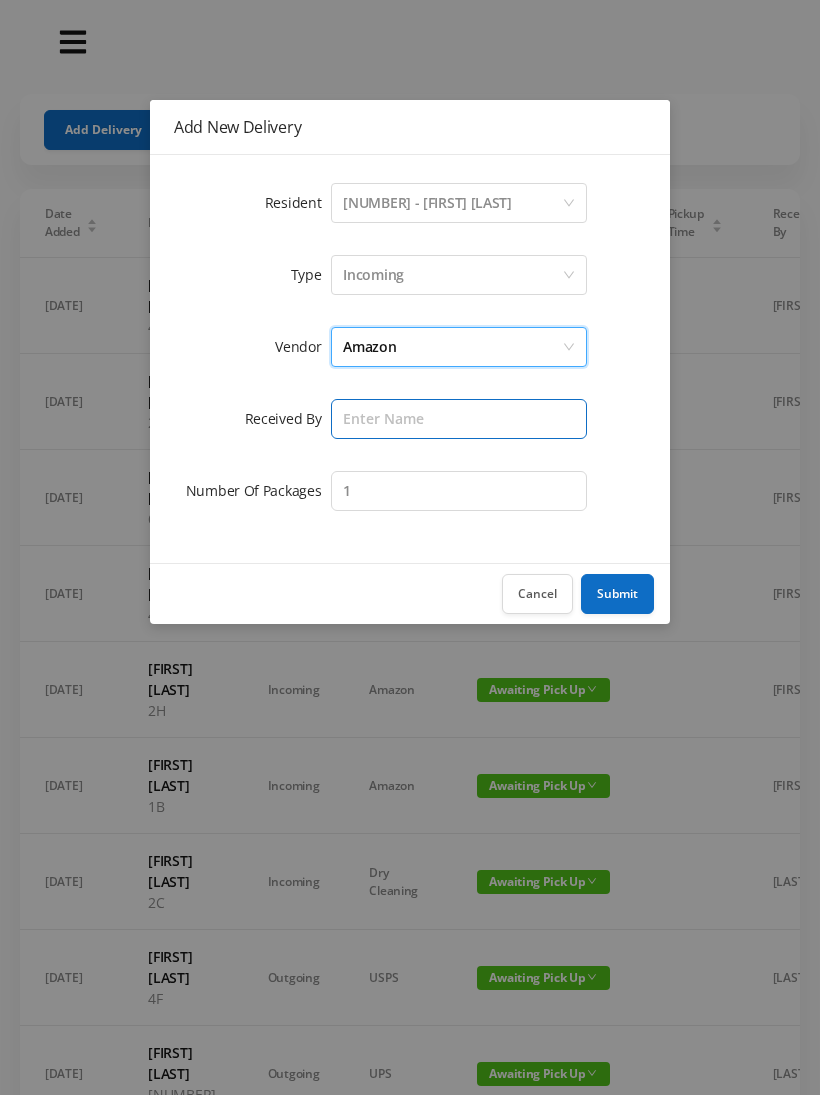 click at bounding box center [459, 419] 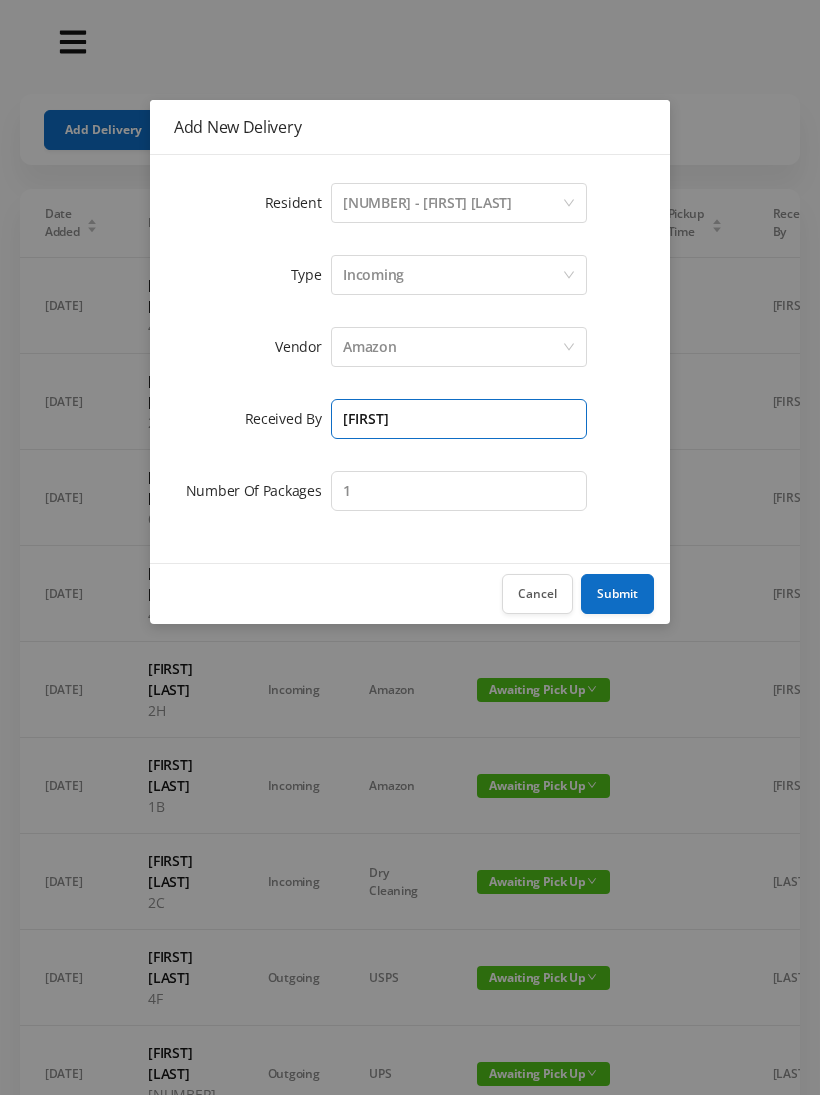 type on "[FIRST]" 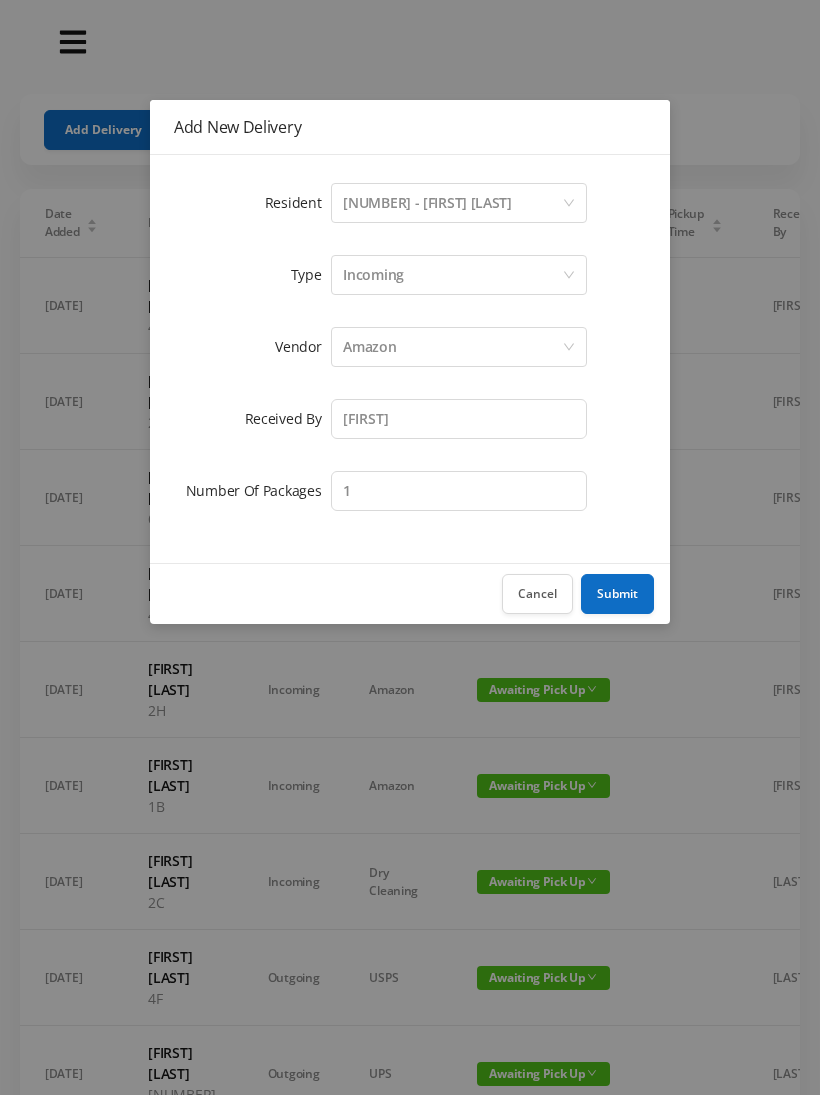 click on "Submit" at bounding box center [617, 594] 